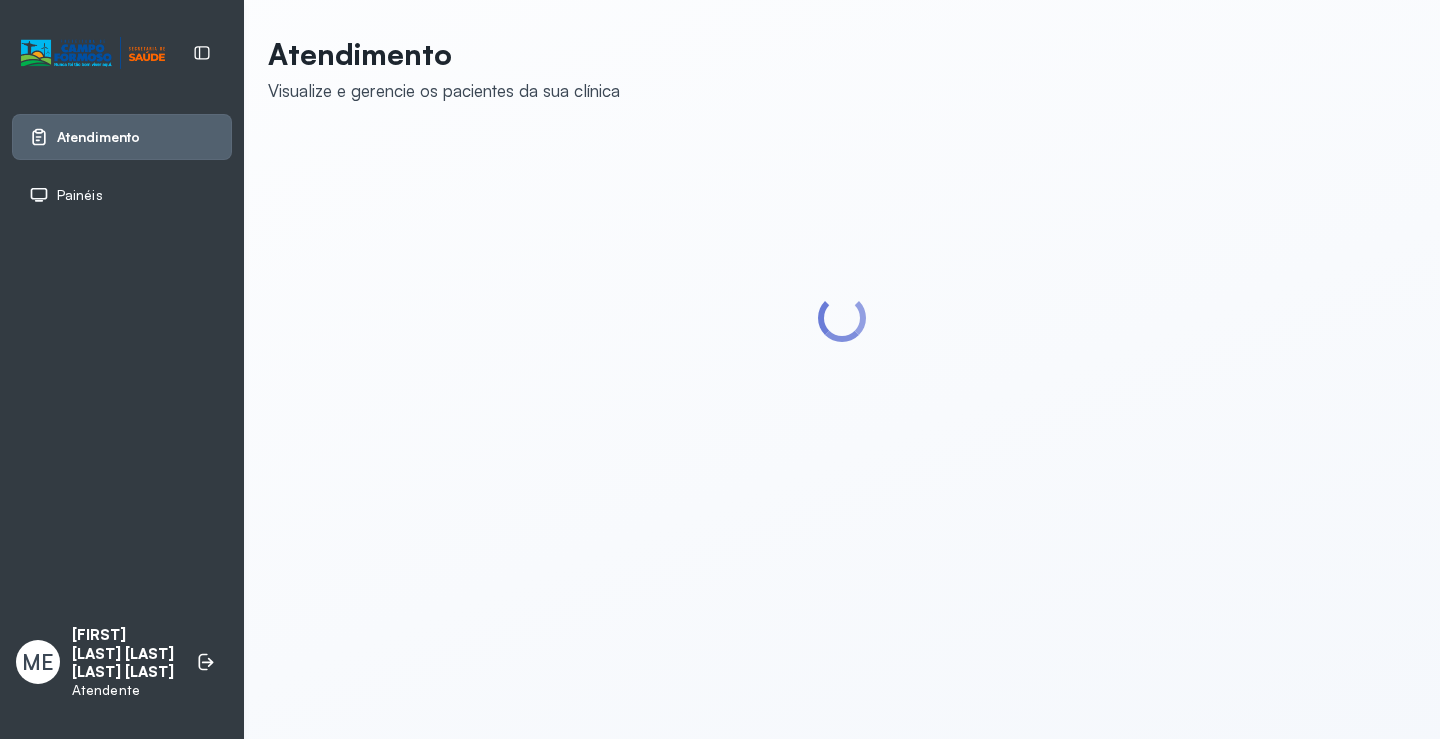 scroll, scrollTop: 0, scrollLeft: 0, axis: both 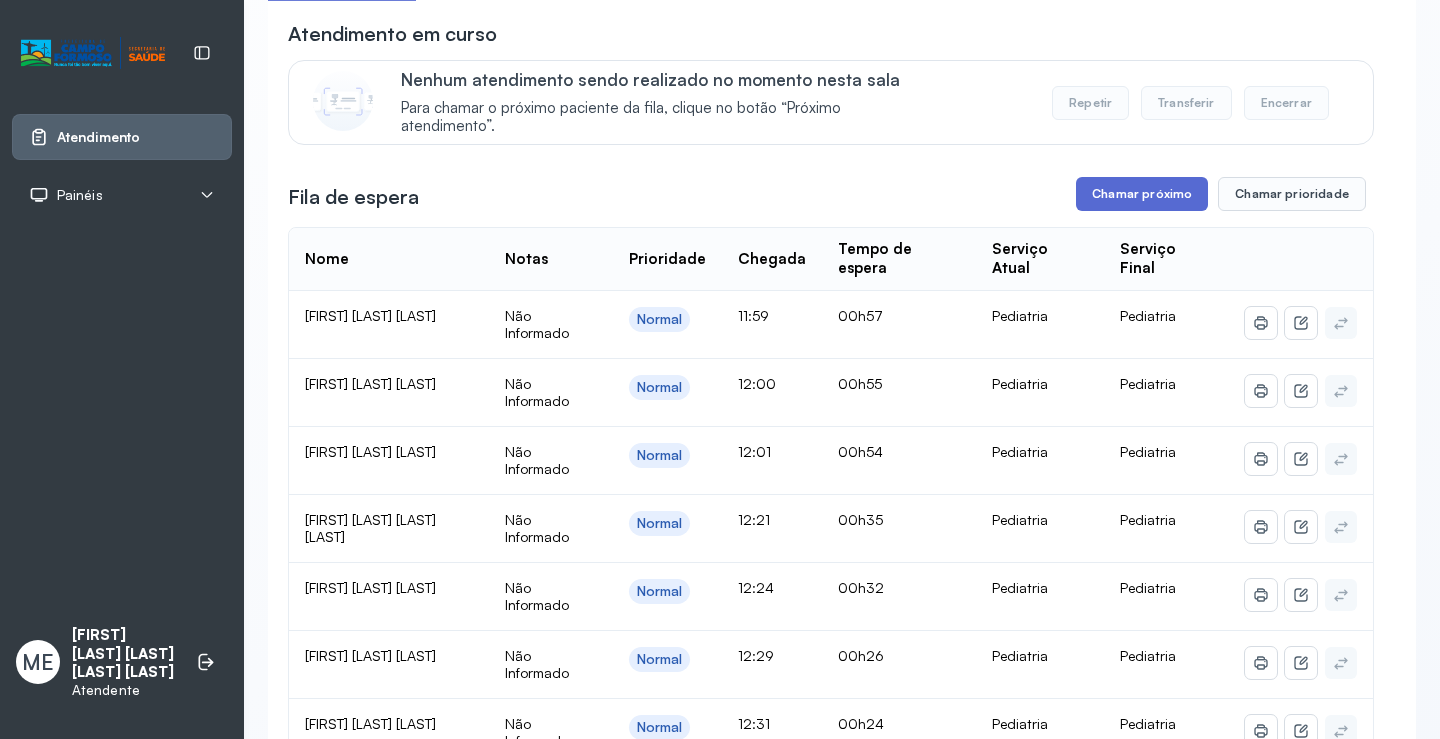 click on "Chamar próximo" at bounding box center (1142, 194) 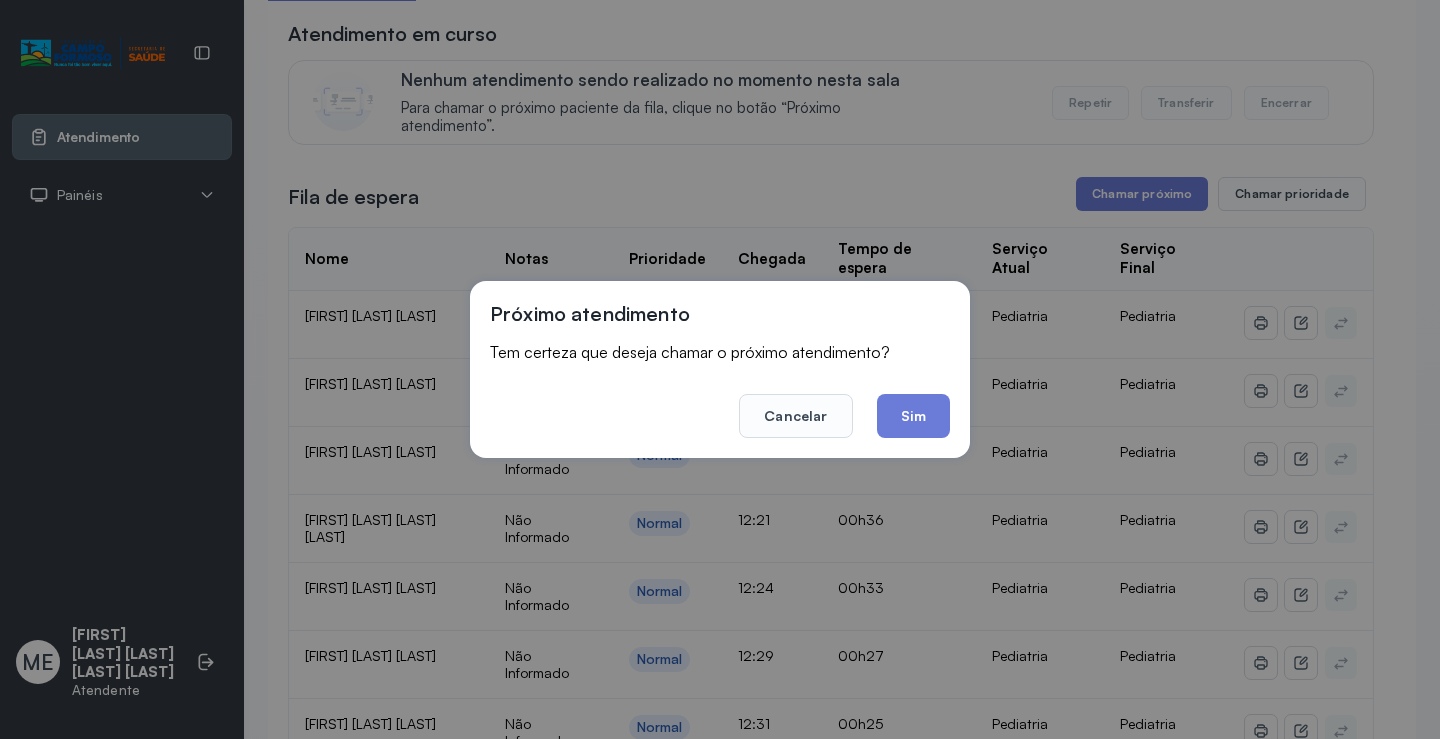 click on "Sim" 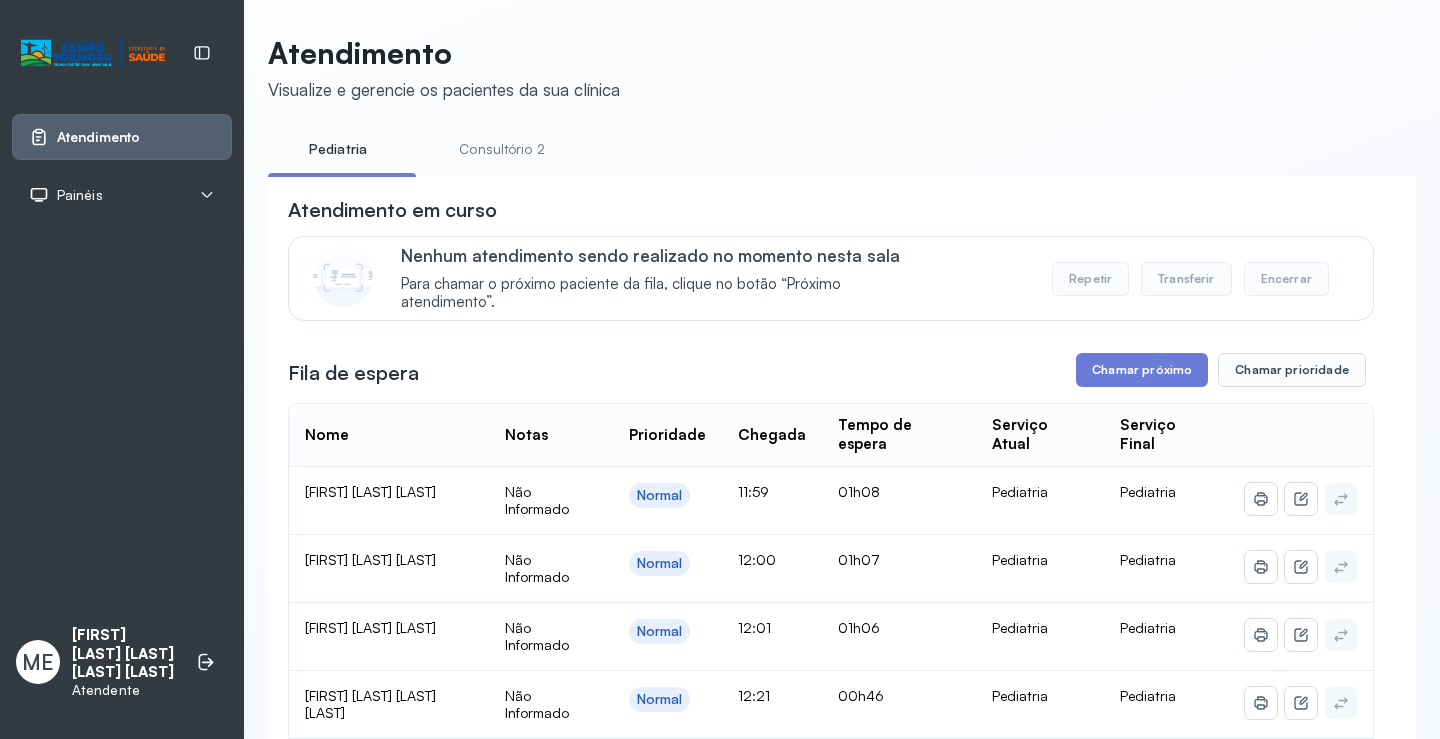 scroll, scrollTop: 177, scrollLeft: 0, axis: vertical 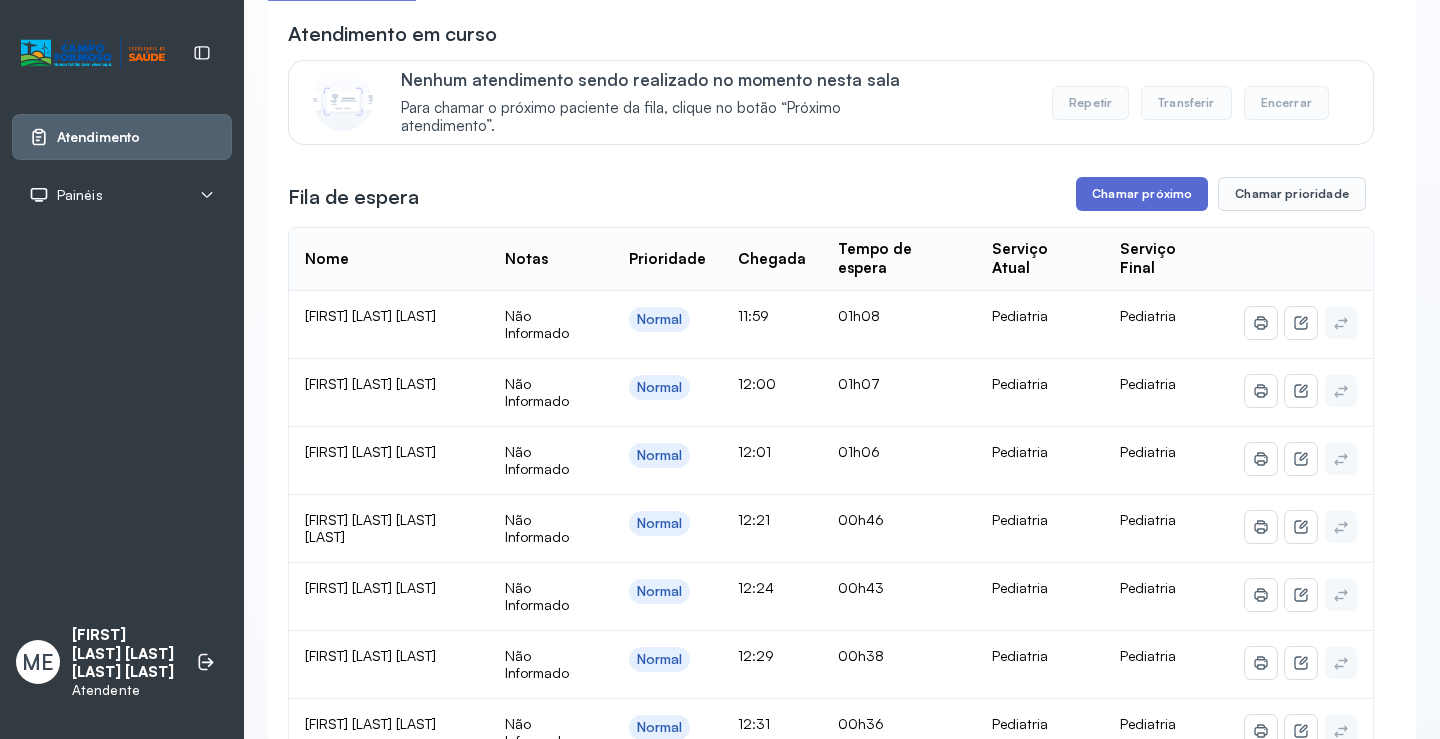 click on "Chamar próximo" at bounding box center [1142, 194] 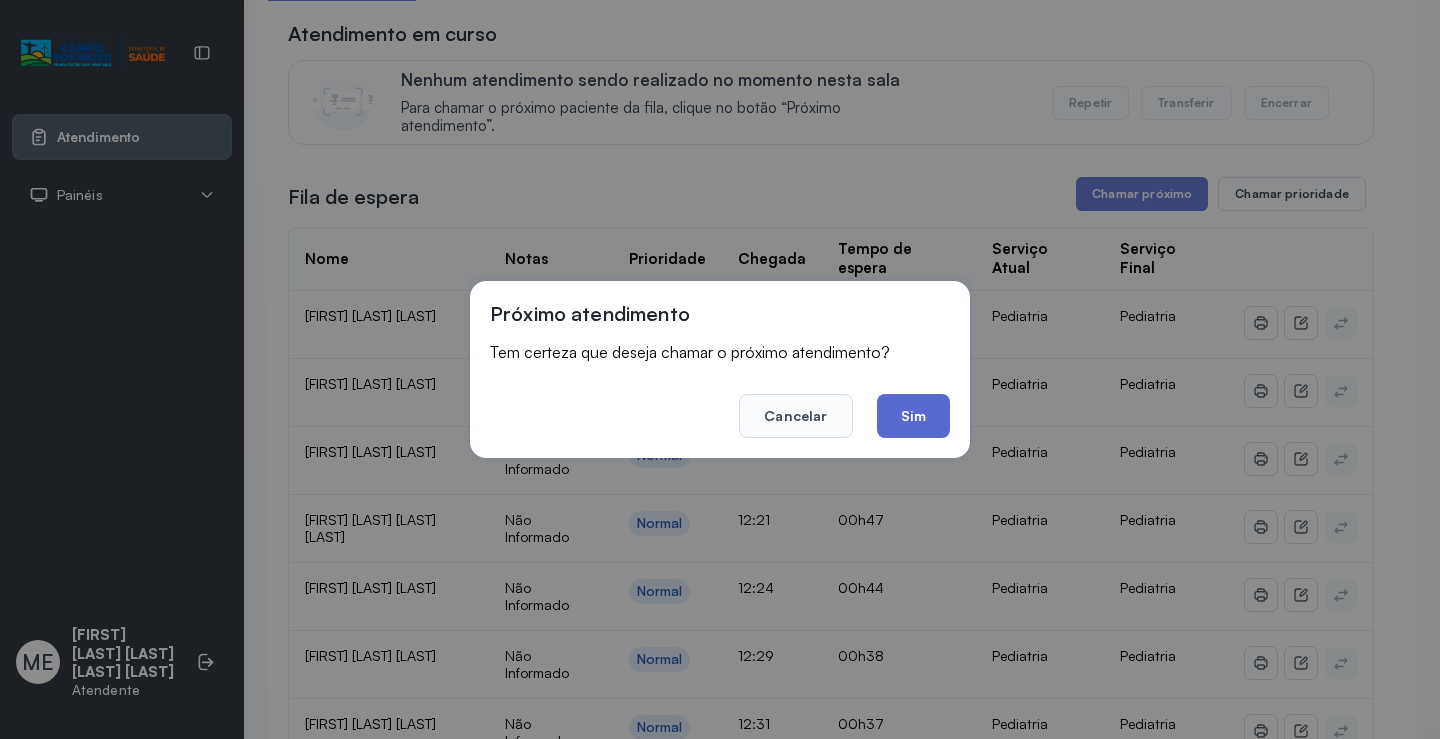 click on "Sim" 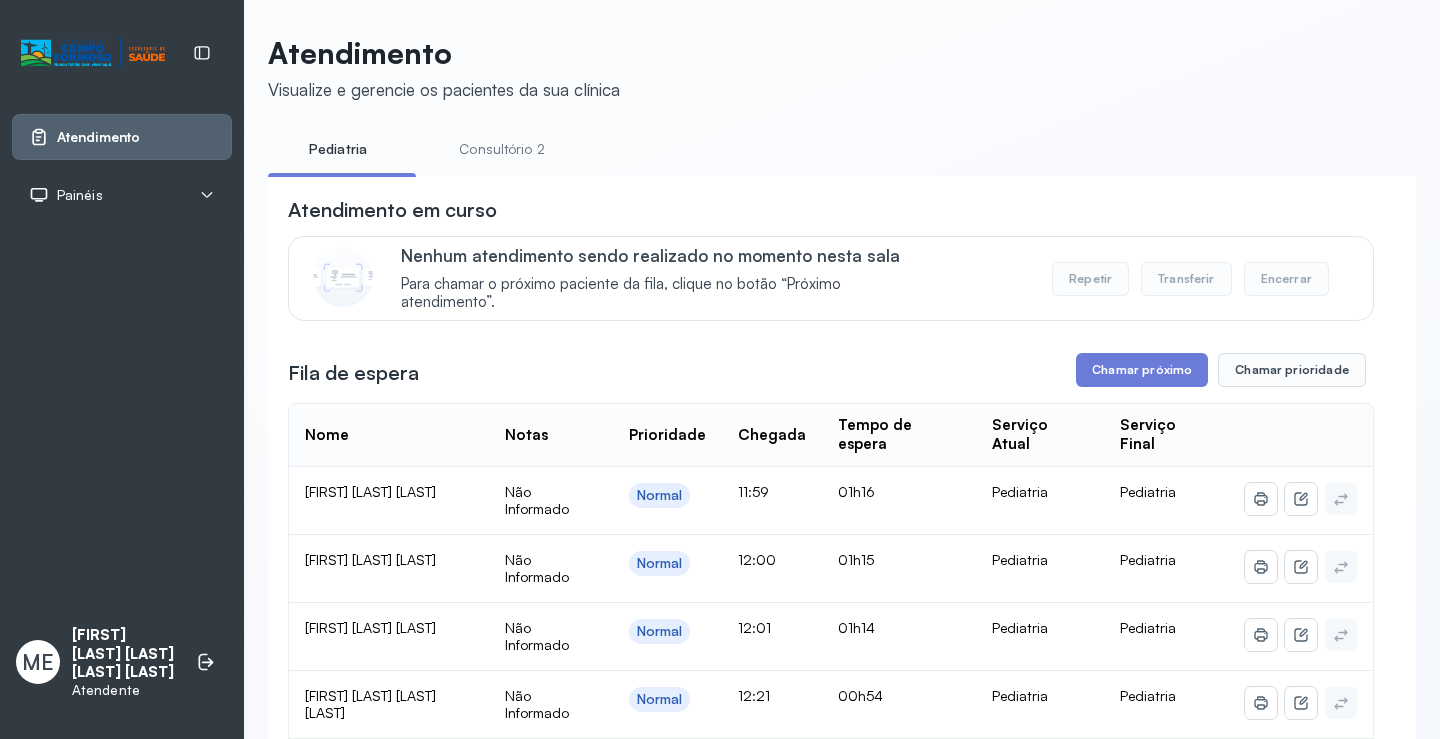 scroll, scrollTop: 177, scrollLeft: 0, axis: vertical 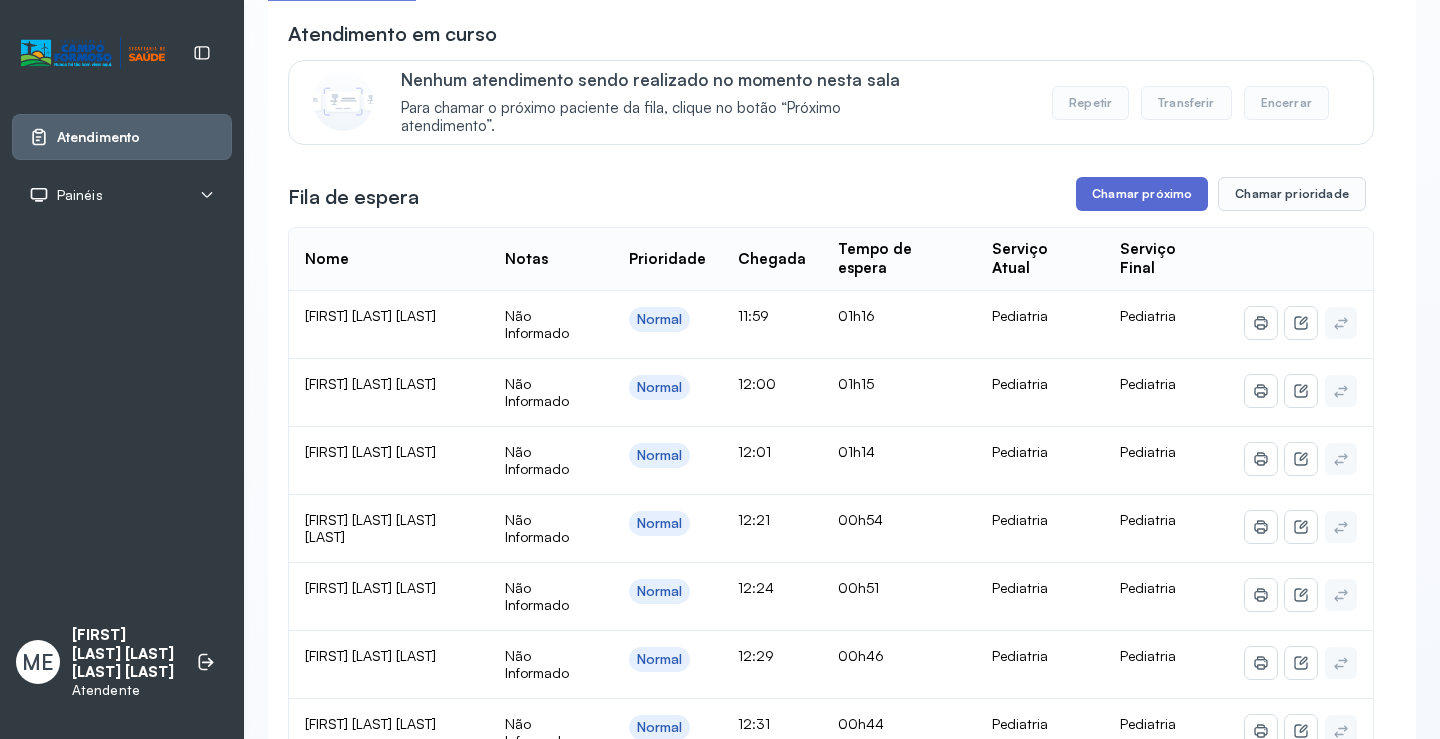 click on "Chamar próximo" at bounding box center [1142, 194] 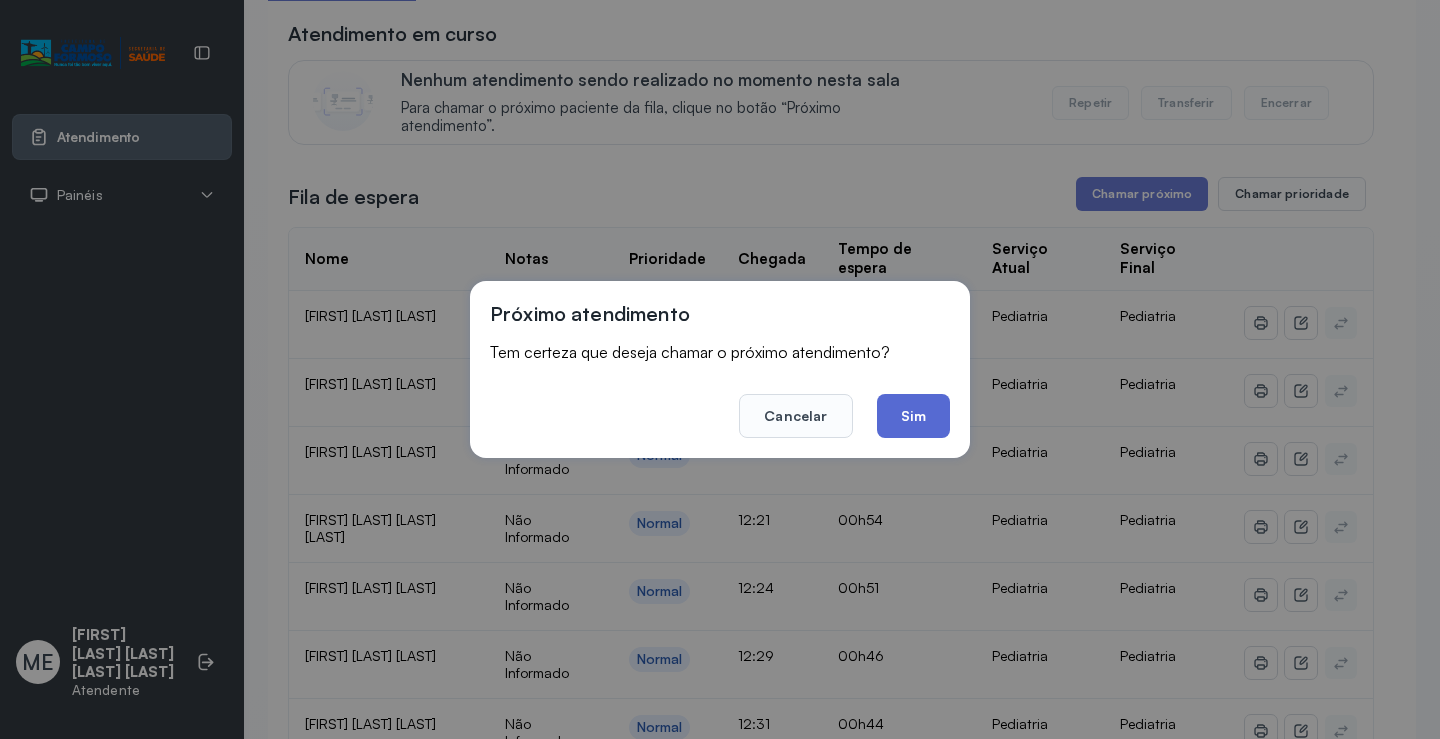 click on "Sim" 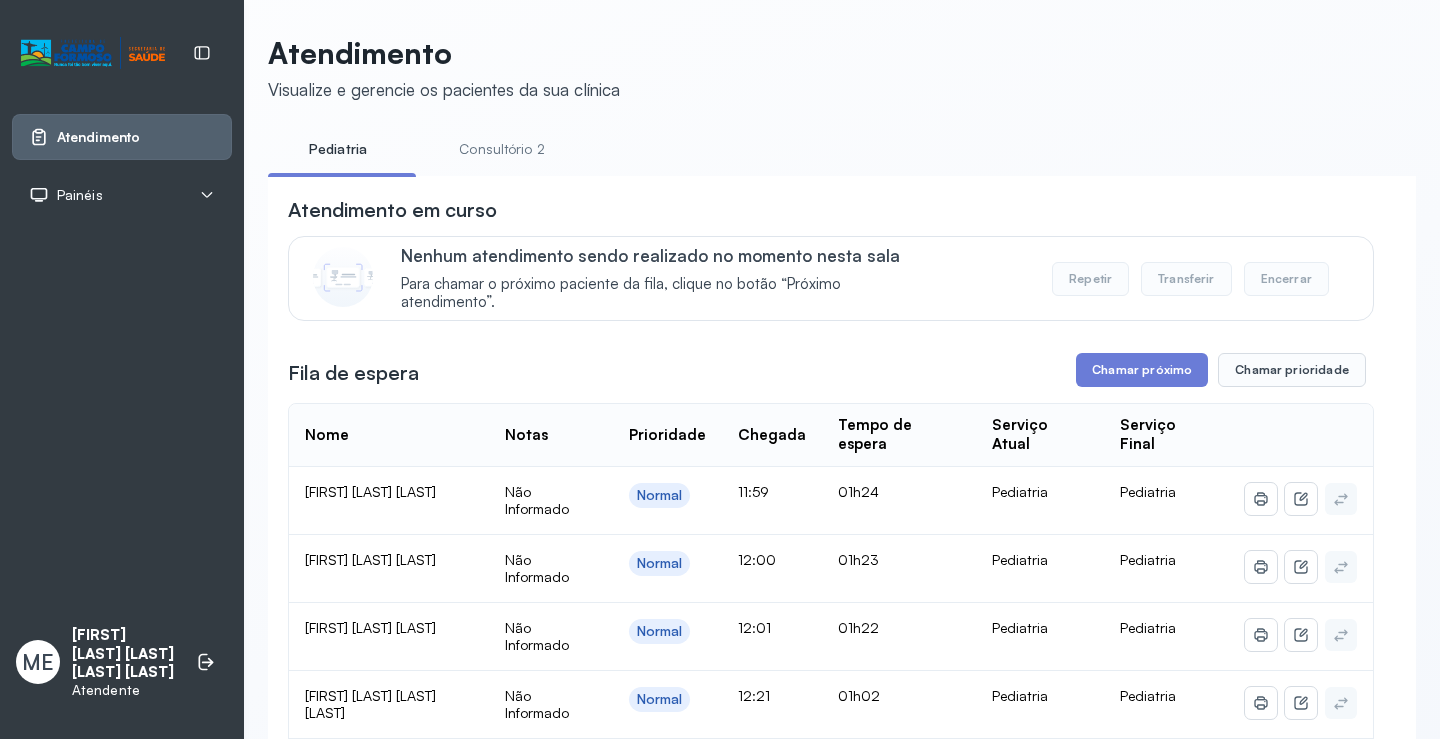 scroll, scrollTop: 177, scrollLeft: 0, axis: vertical 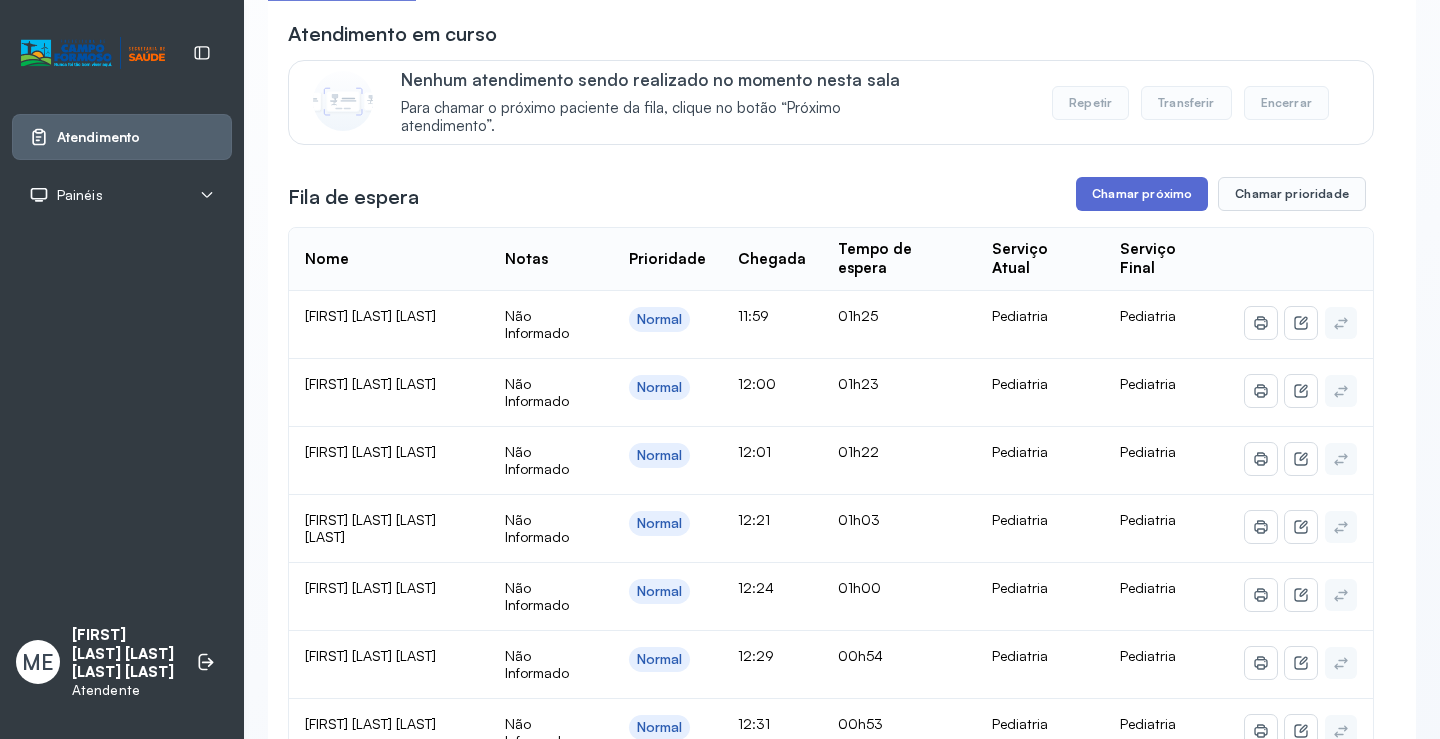 click on "Chamar próximo" at bounding box center (1142, 194) 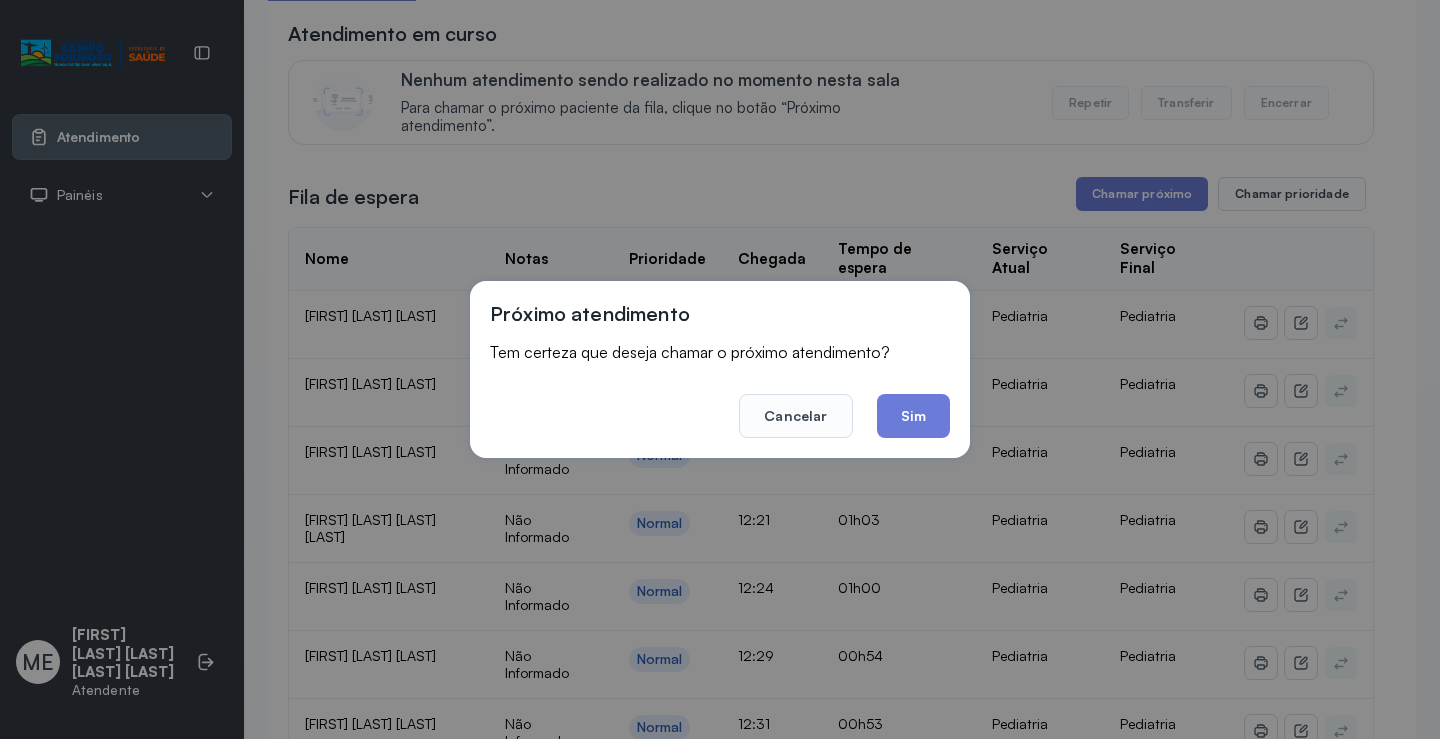 click on "Sim" 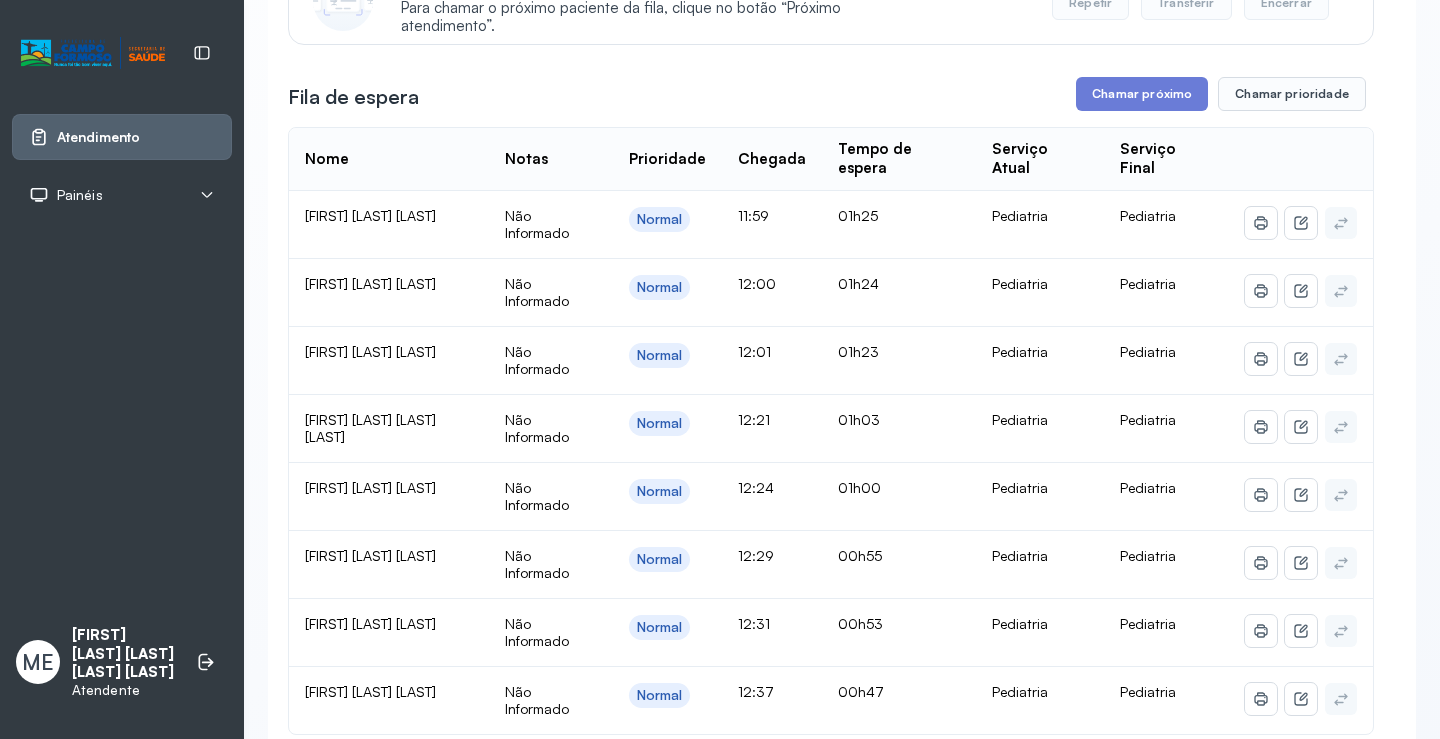 scroll, scrollTop: 0, scrollLeft: 0, axis: both 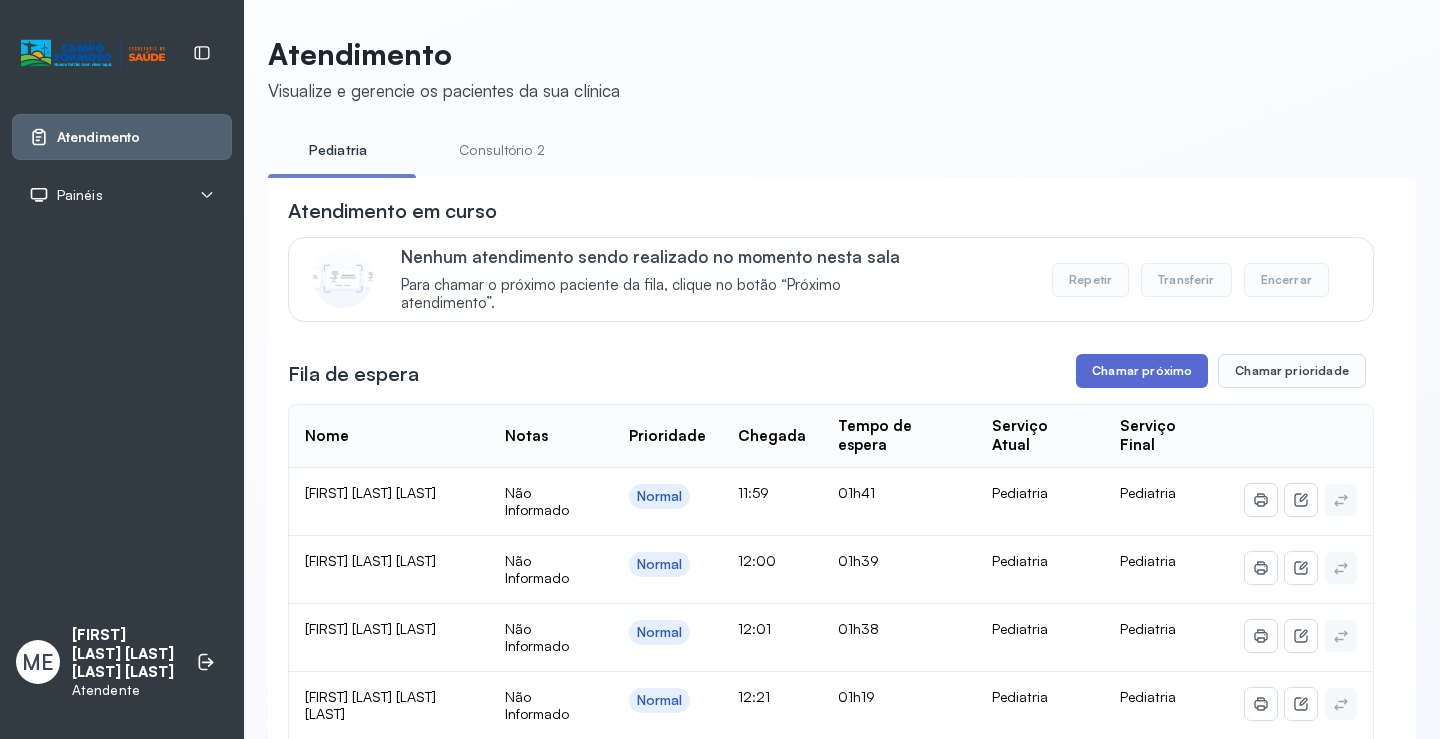 click on "Chamar próximo" at bounding box center [1142, 371] 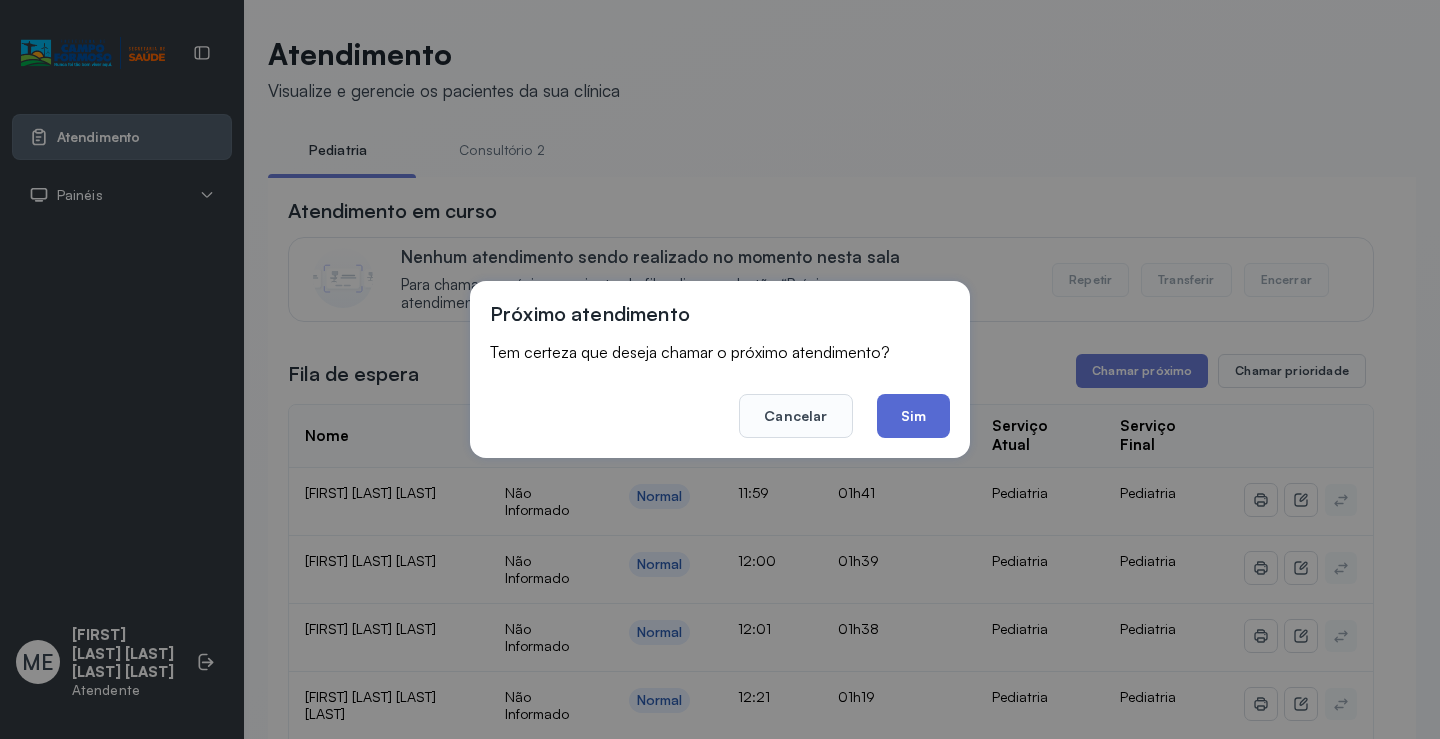 click on "Sim" 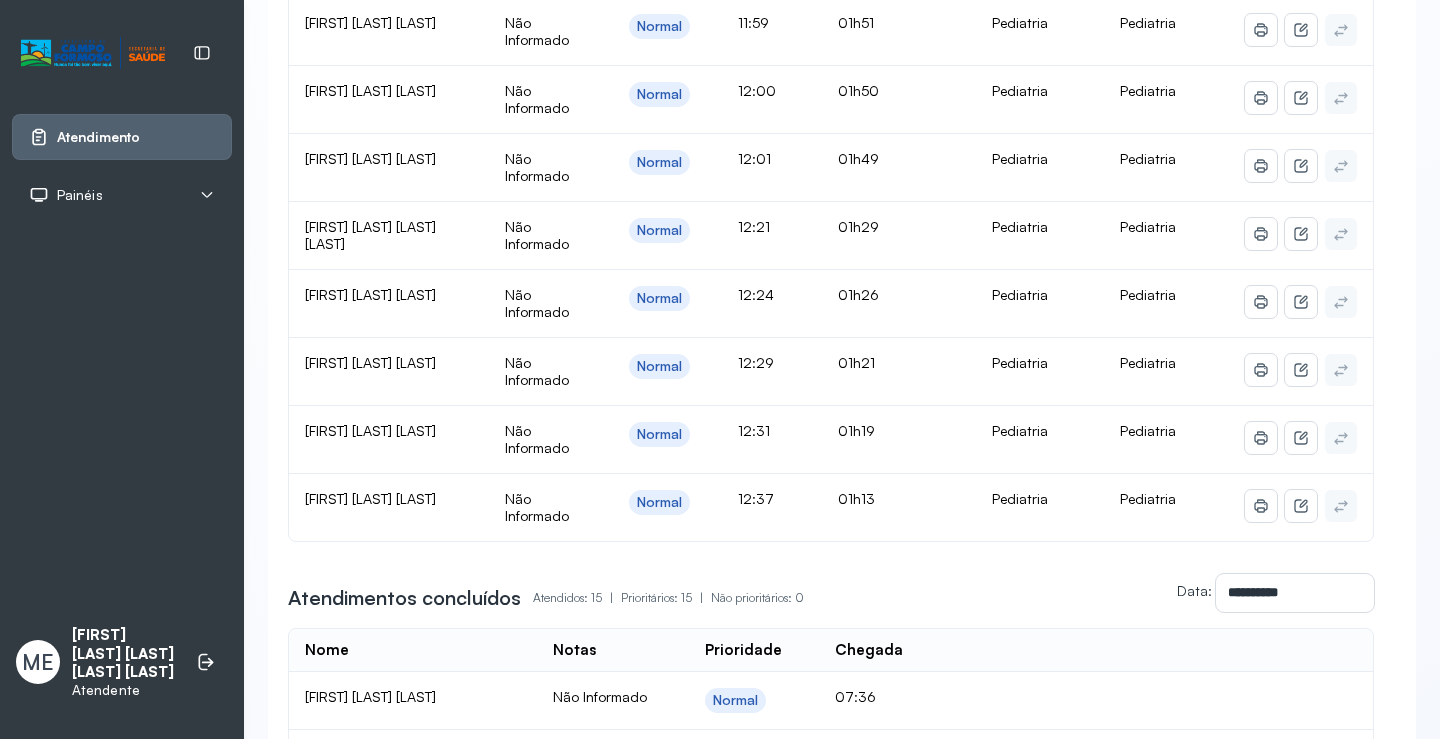 scroll, scrollTop: 300, scrollLeft: 0, axis: vertical 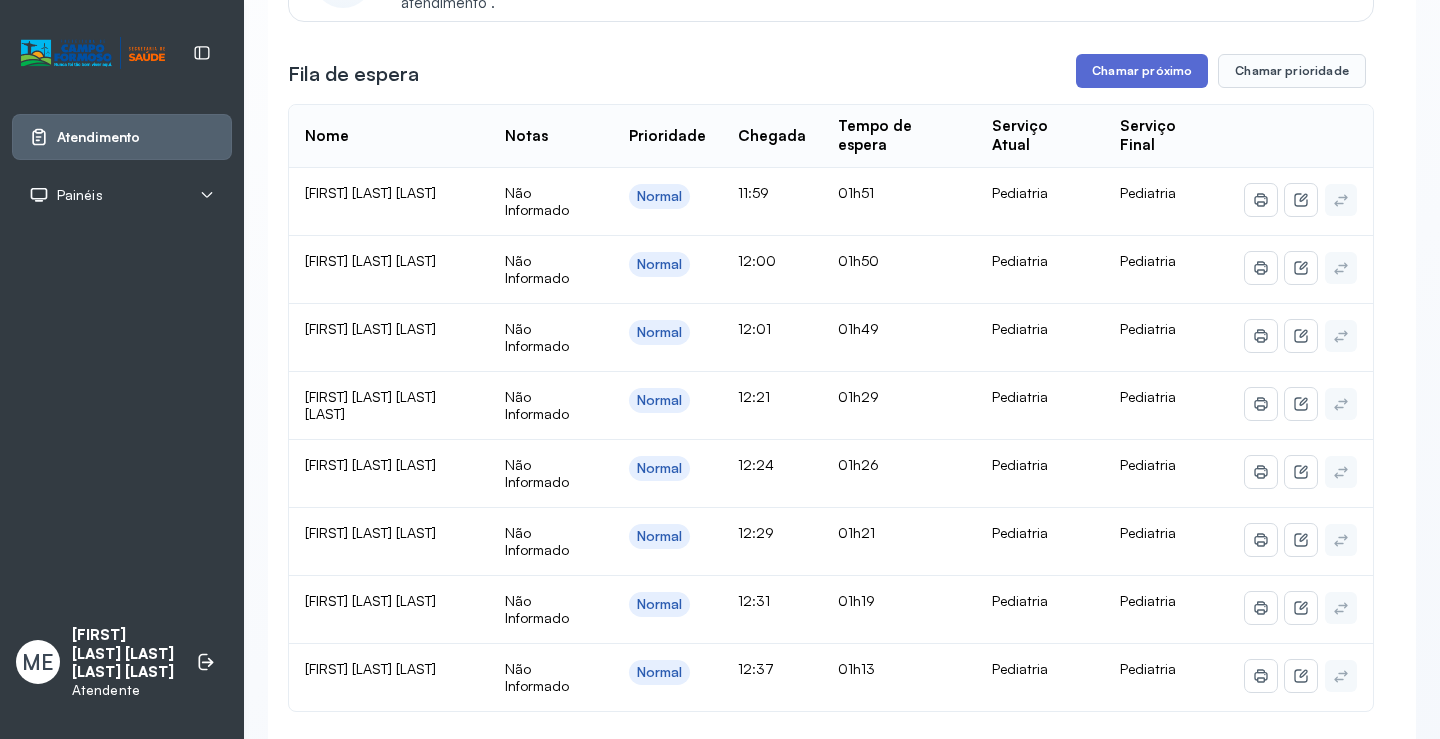 click on "Chamar próximo" at bounding box center (1142, 71) 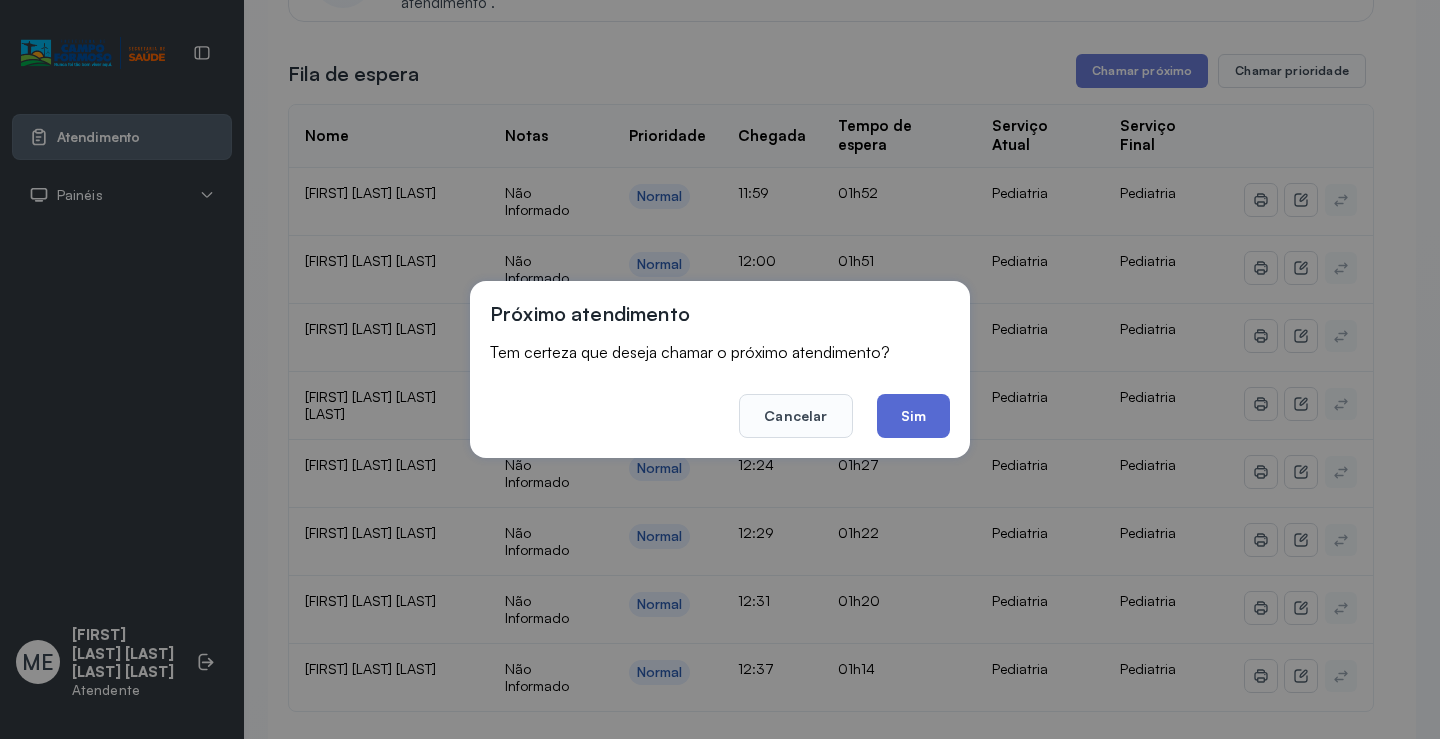 click on "Sim" 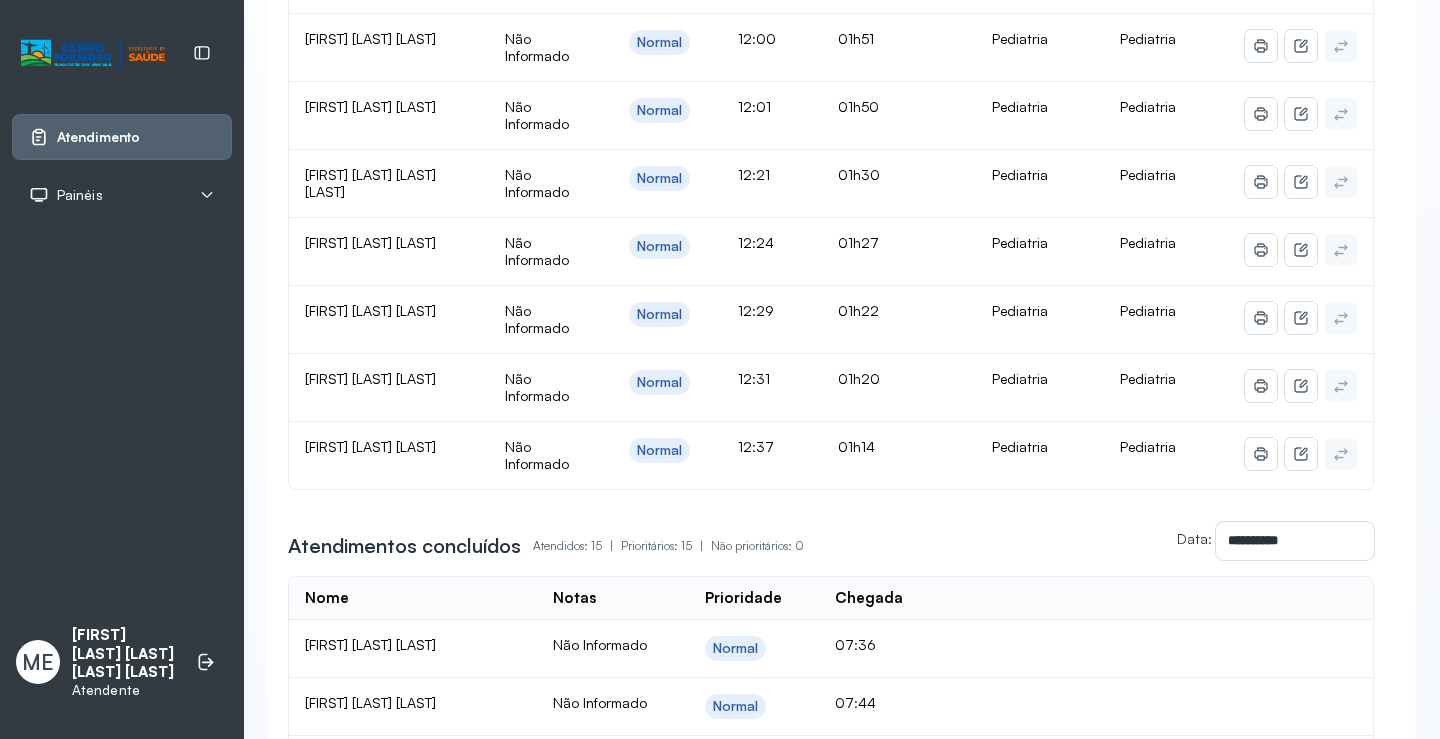scroll, scrollTop: 0, scrollLeft: 0, axis: both 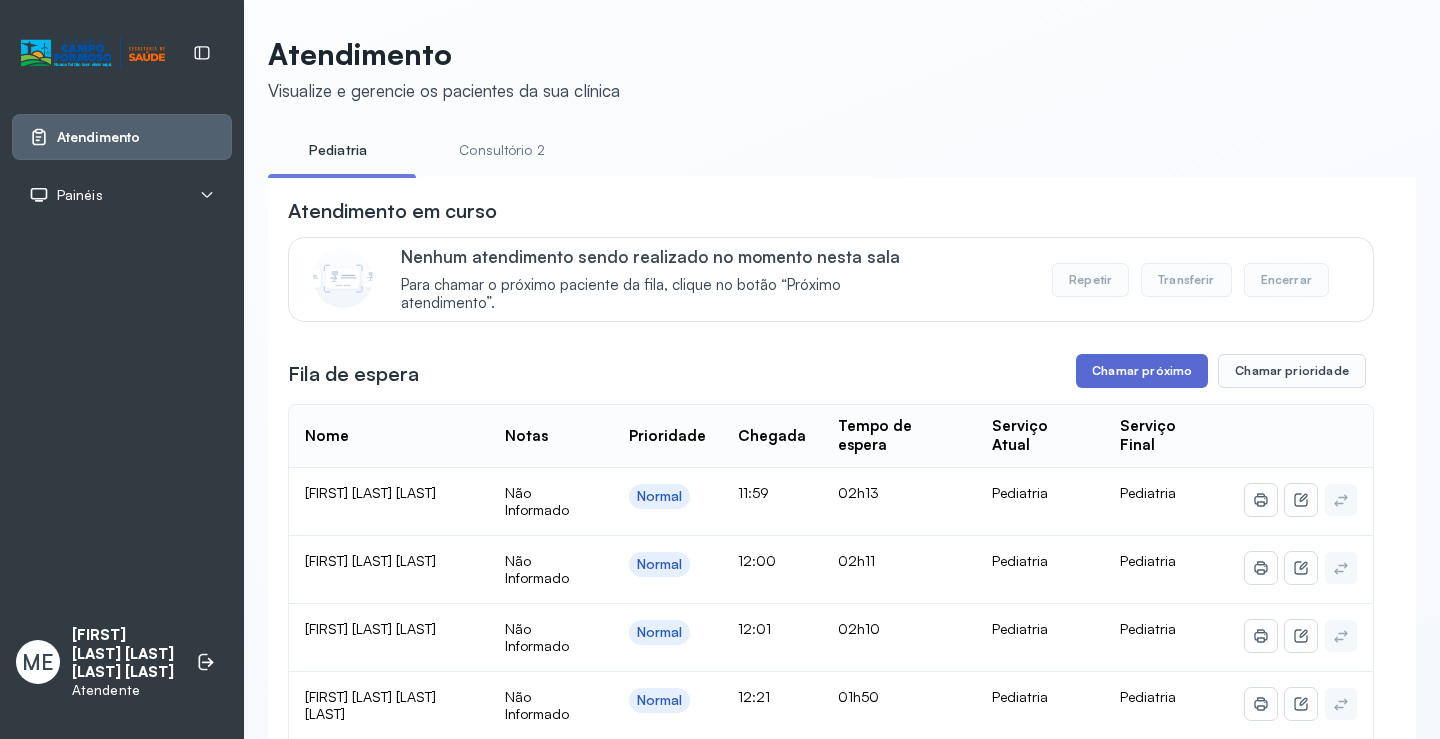 click on "Chamar próximo" at bounding box center (1142, 371) 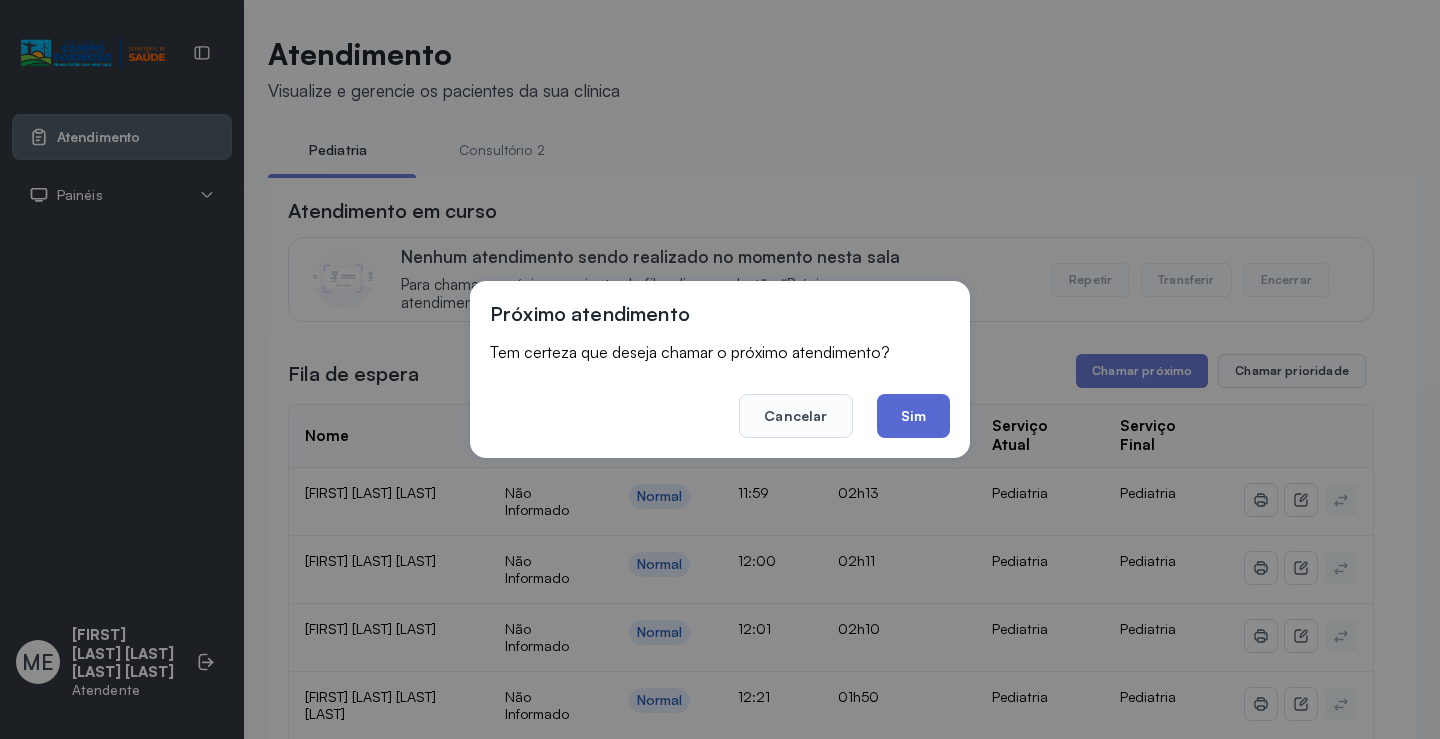 click on "Sim" 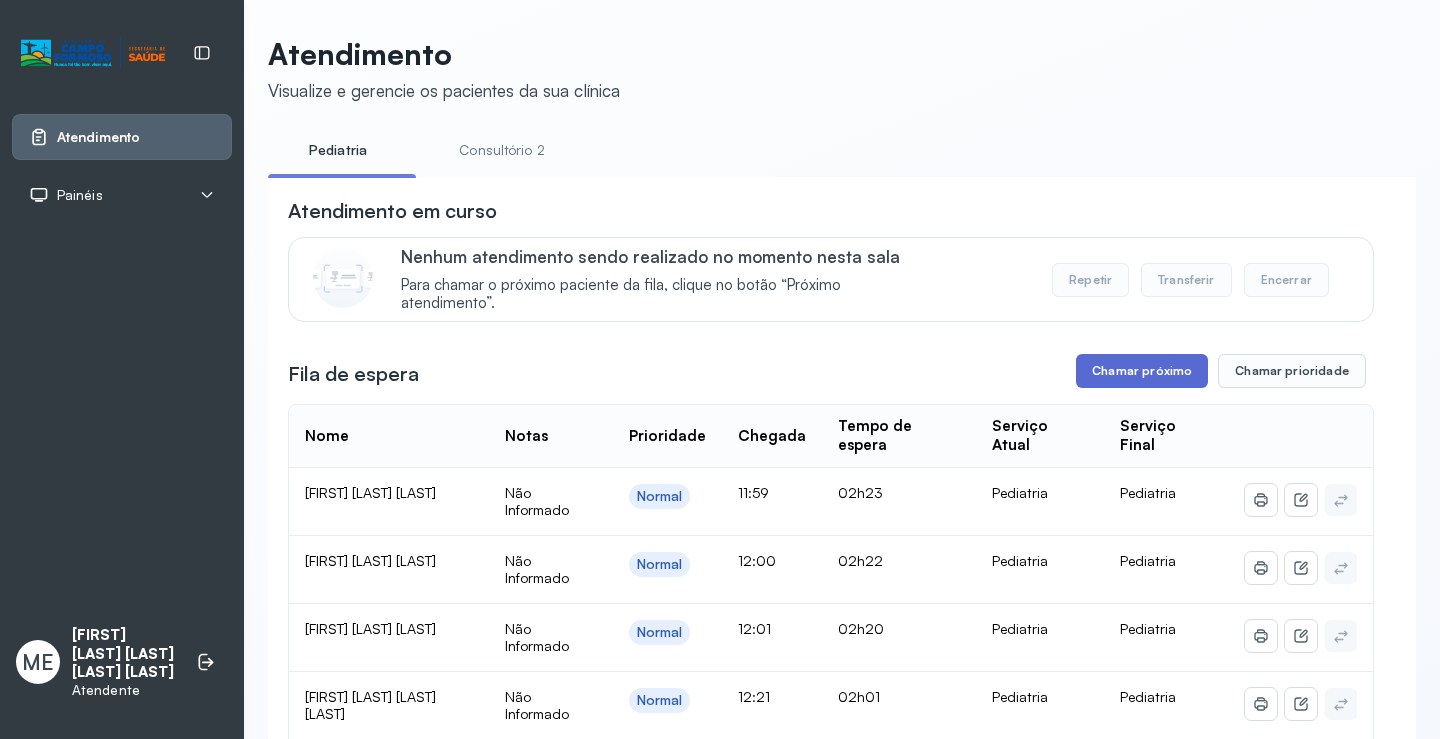 click on "Chamar próximo" at bounding box center [1142, 371] 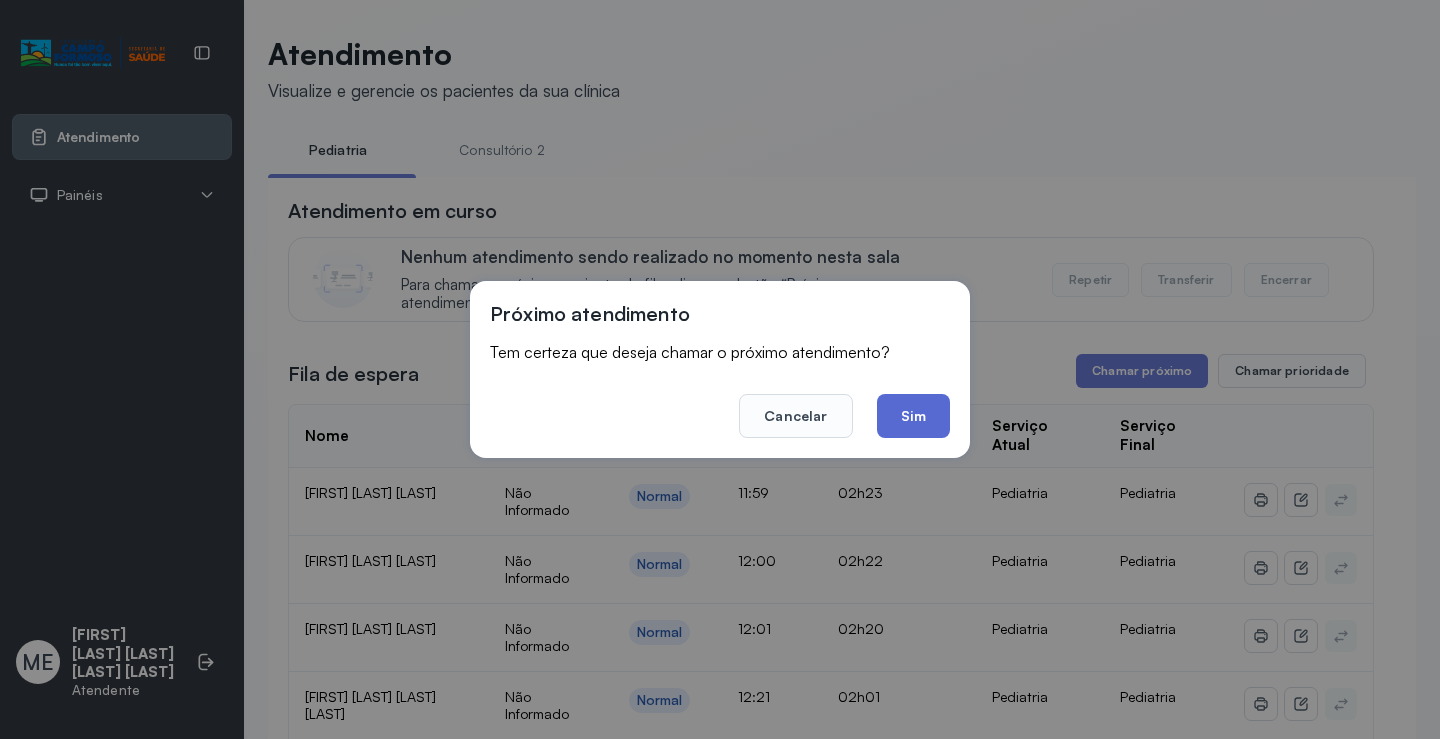 click on "Sim" 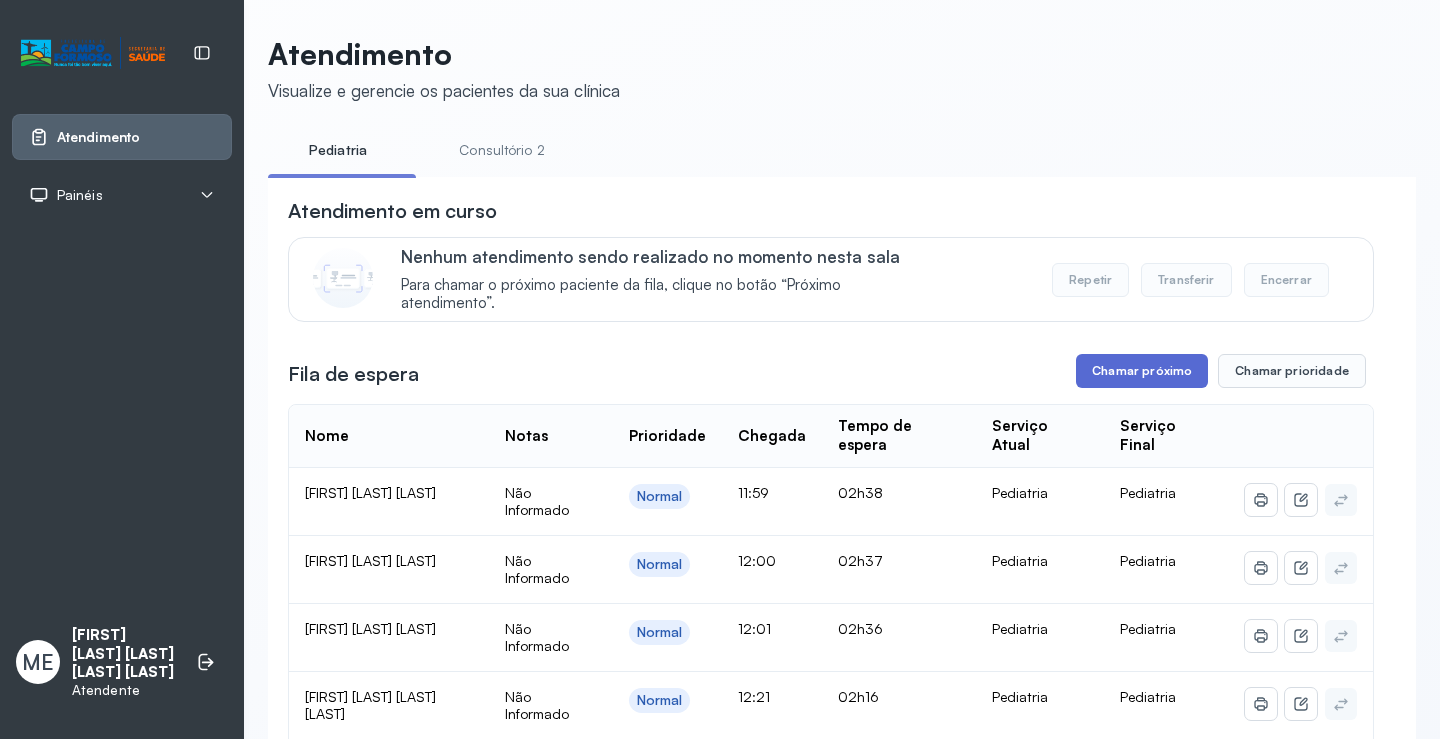 click on "Chamar próximo" at bounding box center [1142, 371] 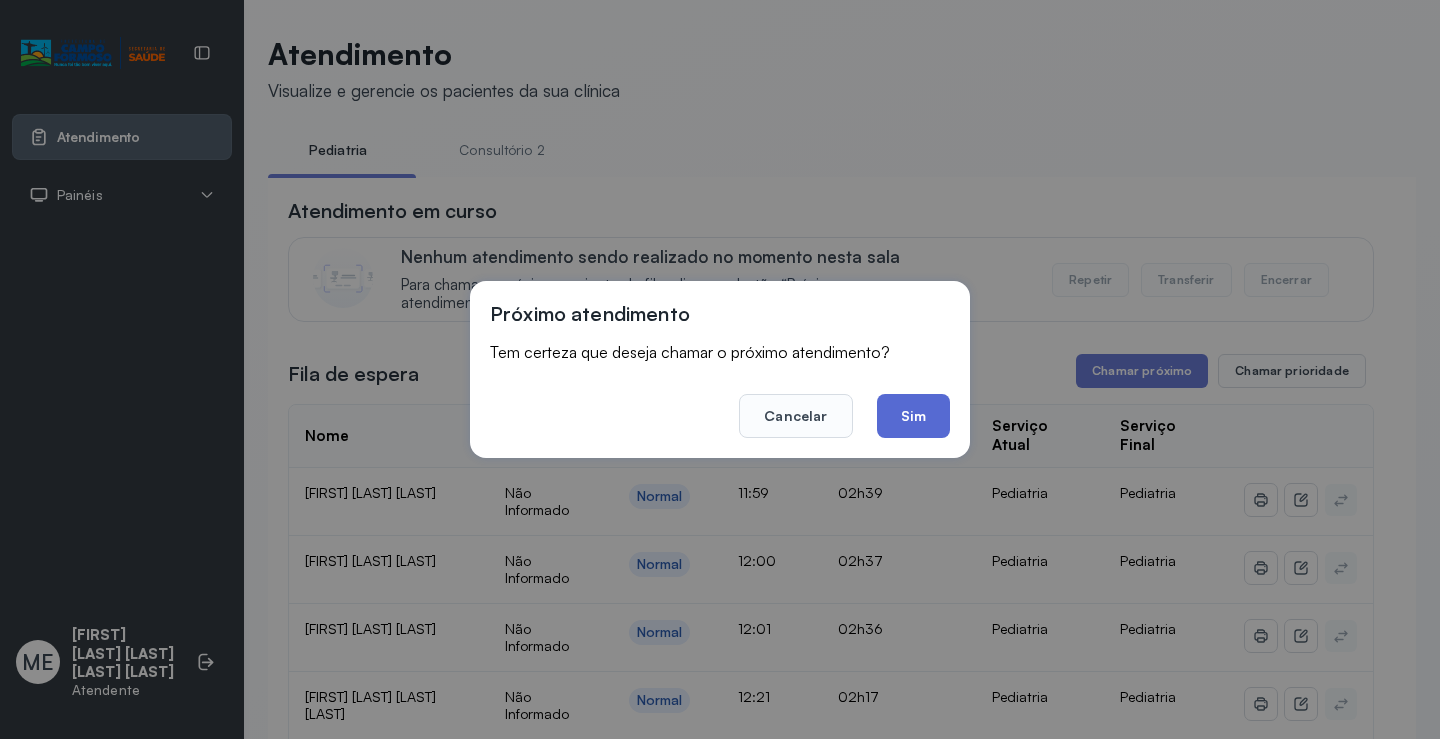 click on "Sim" 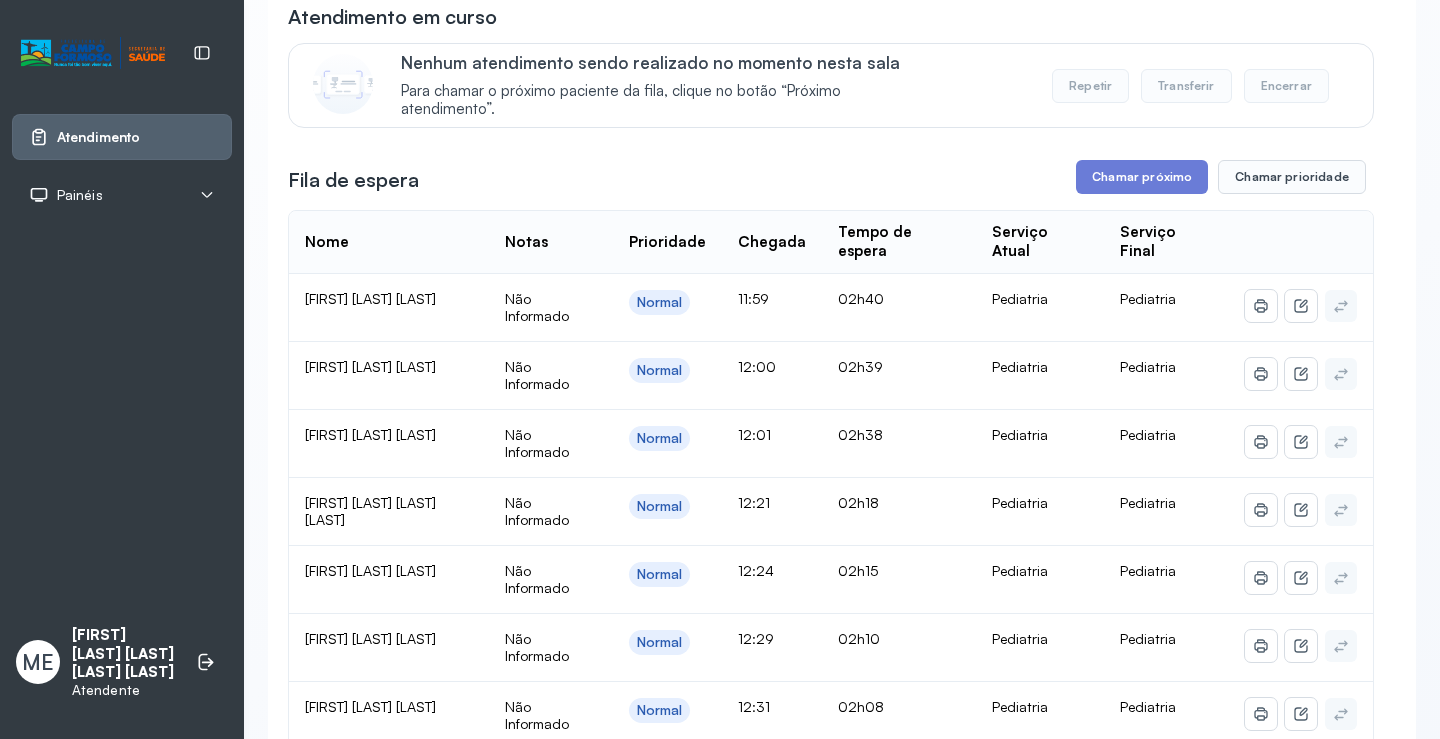 scroll, scrollTop: 0, scrollLeft: 0, axis: both 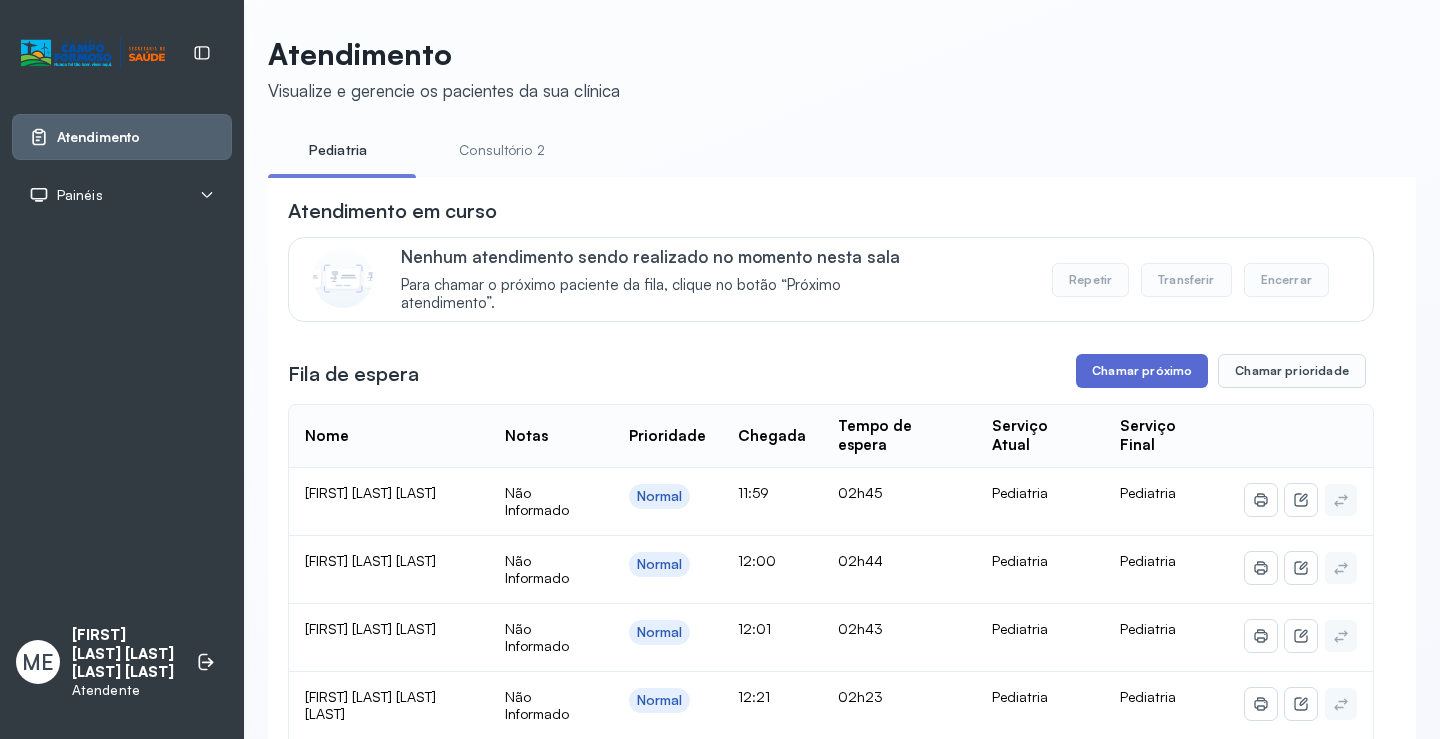 click on "Chamar próximo" at bounding box center [1142, 371] 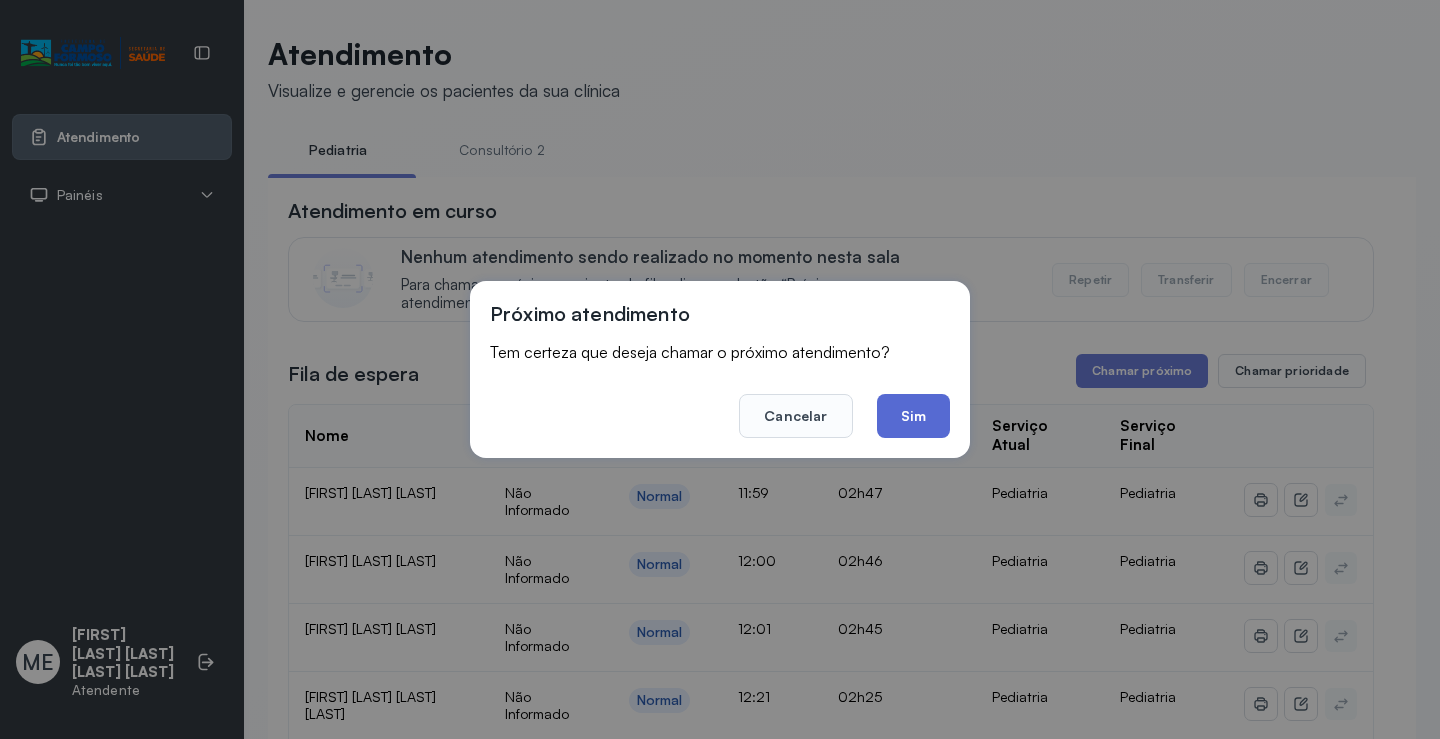 click on "Sim" 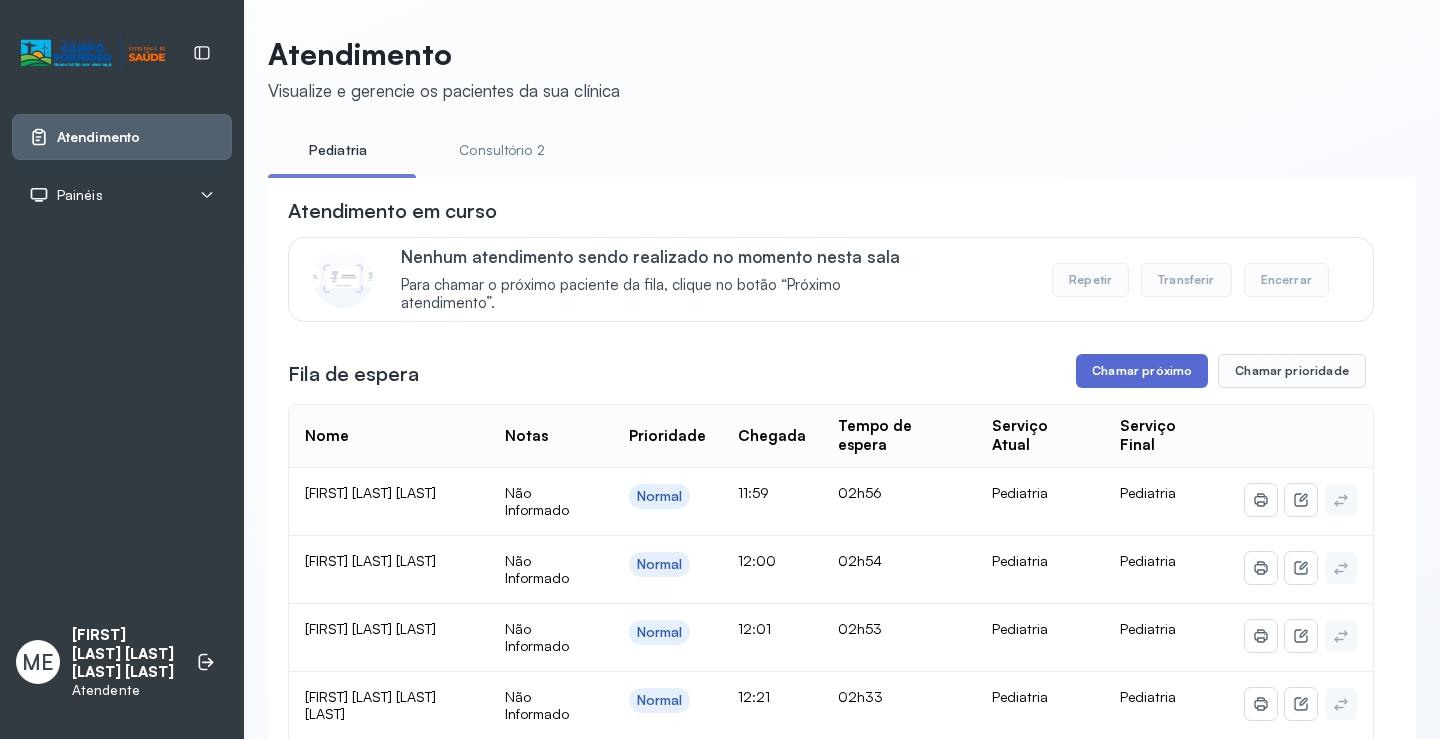 click on "Chamar próximo" at bounding box center [1142, 371] 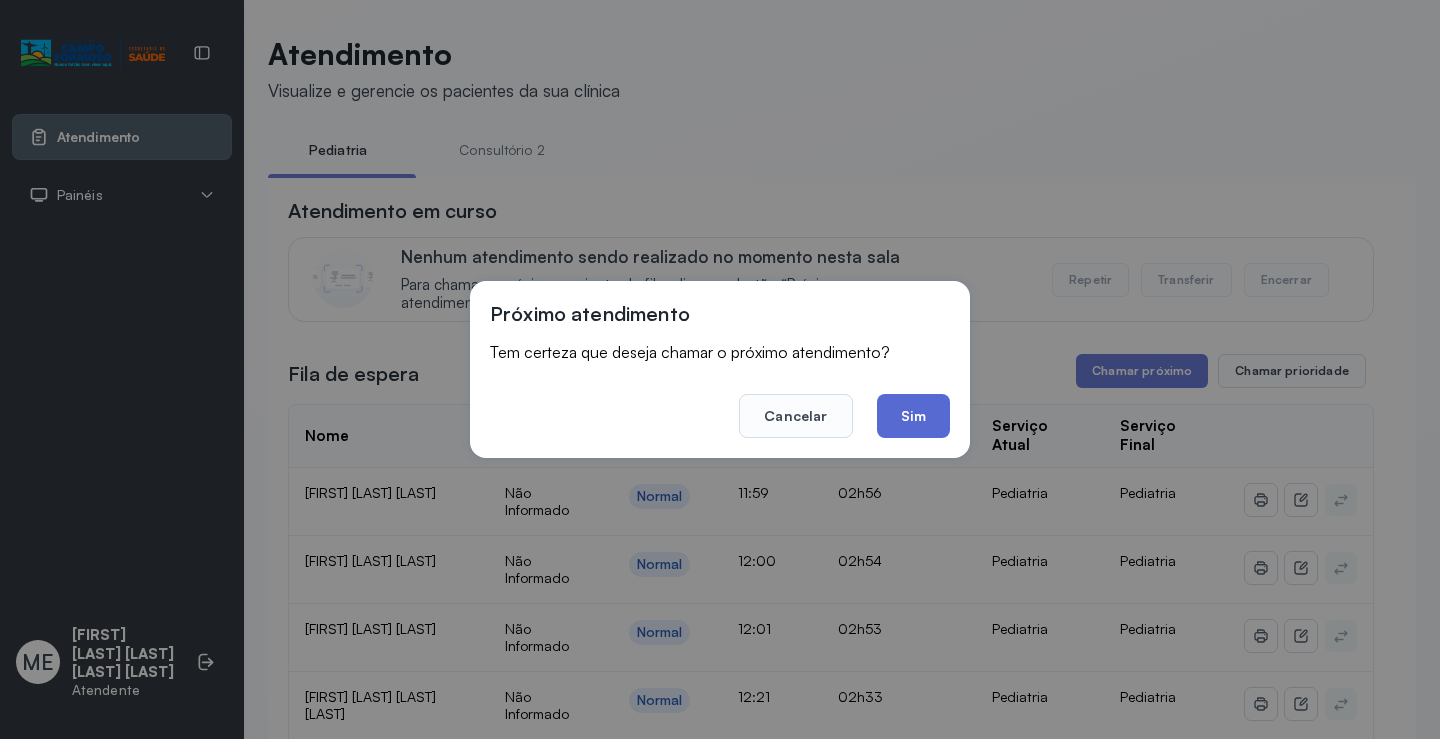 click on "Sim" 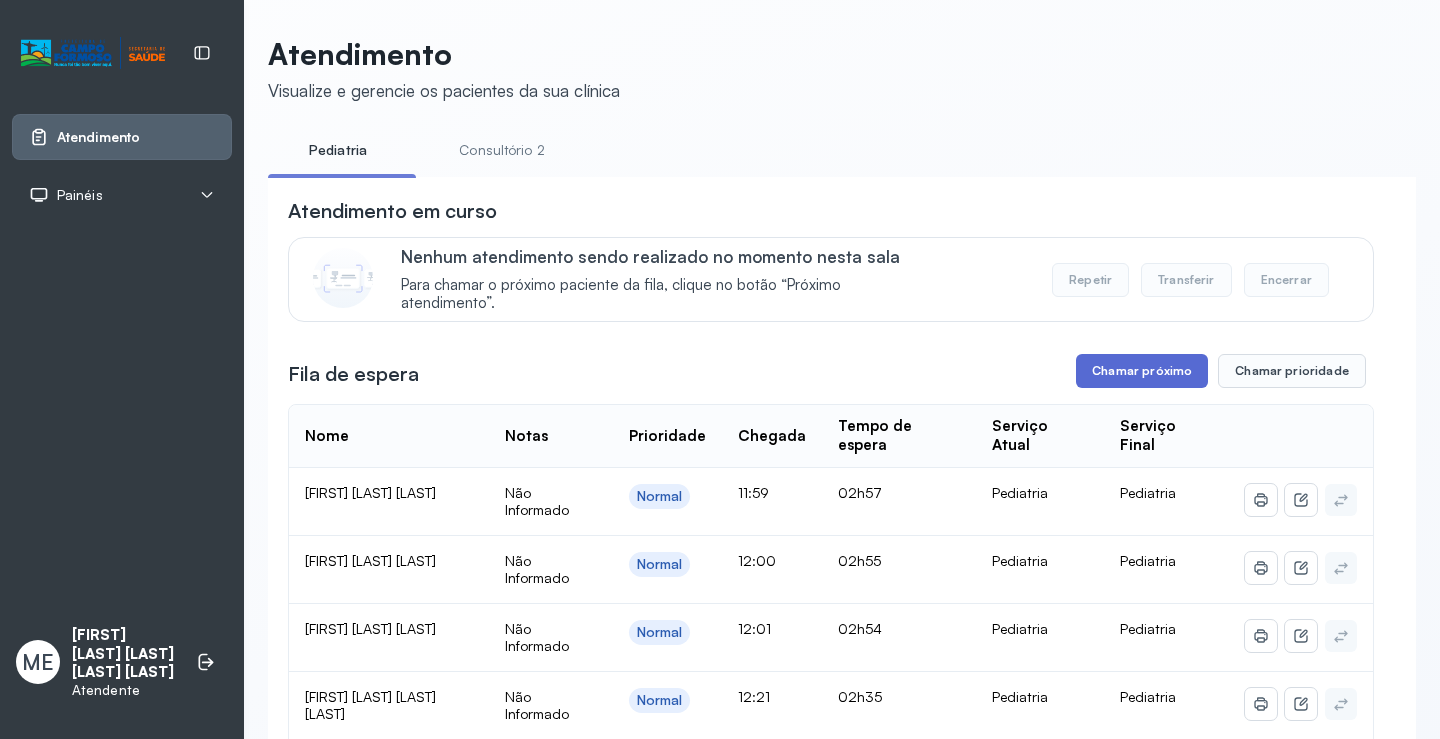 click on "Chamar próximo" at bounding box center [1142, 371] 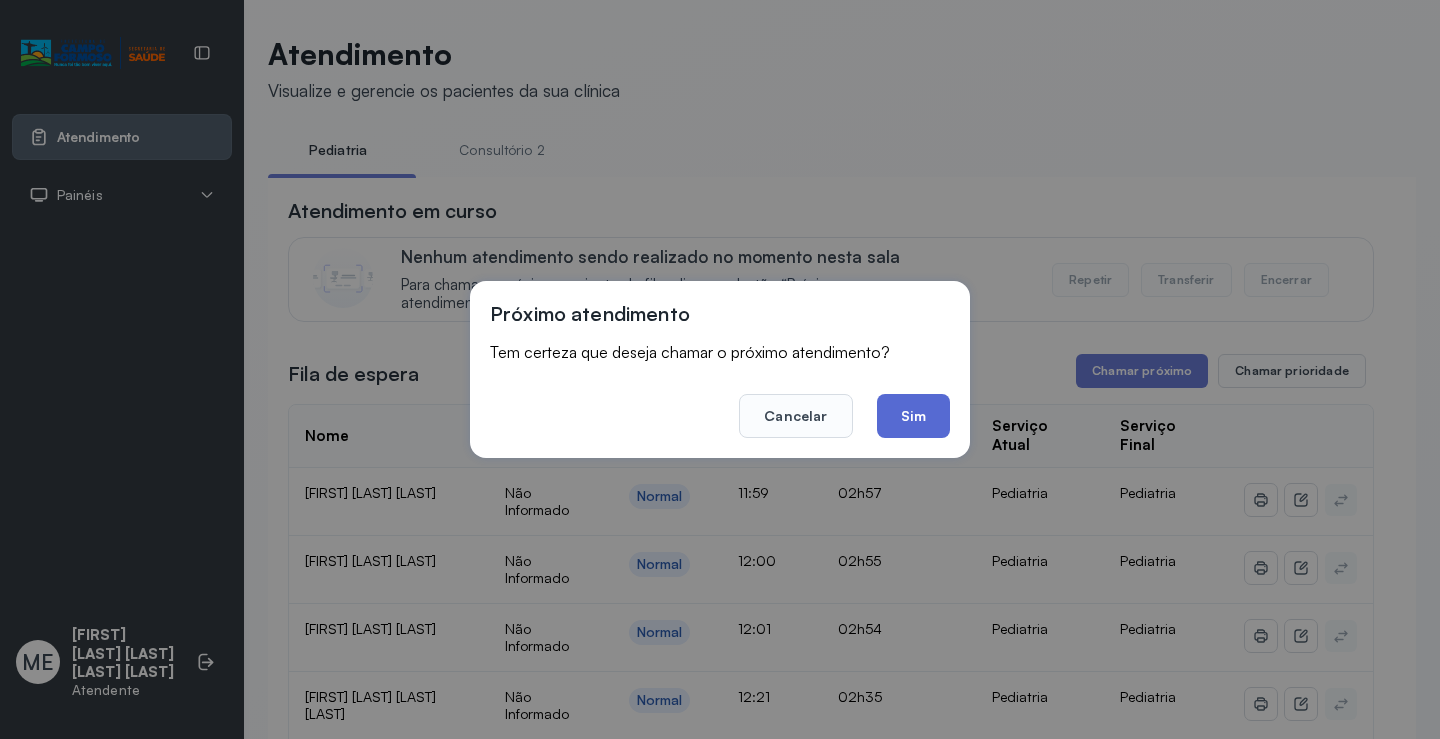 click on "Sim" 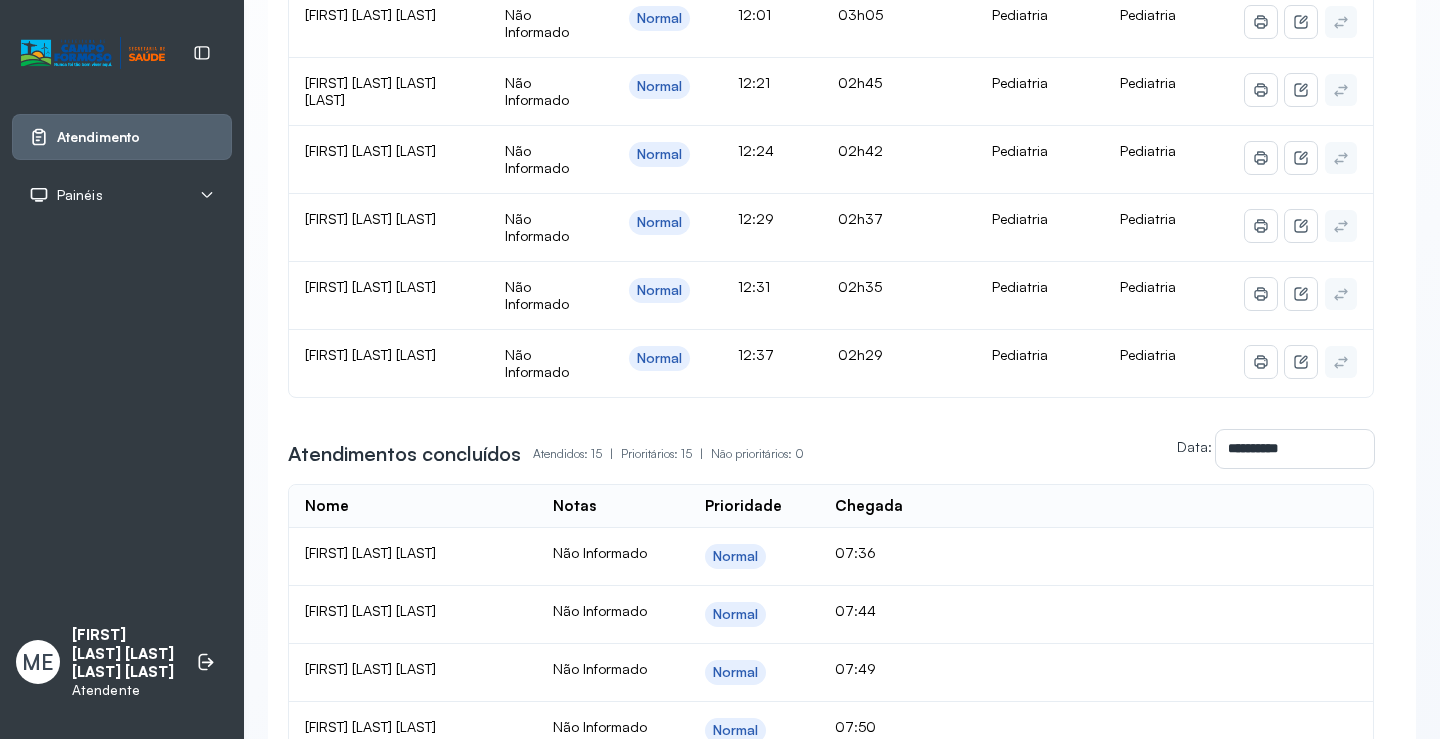 scroll, scrollTop: 677, scrollLeft: 0, axis: vertical 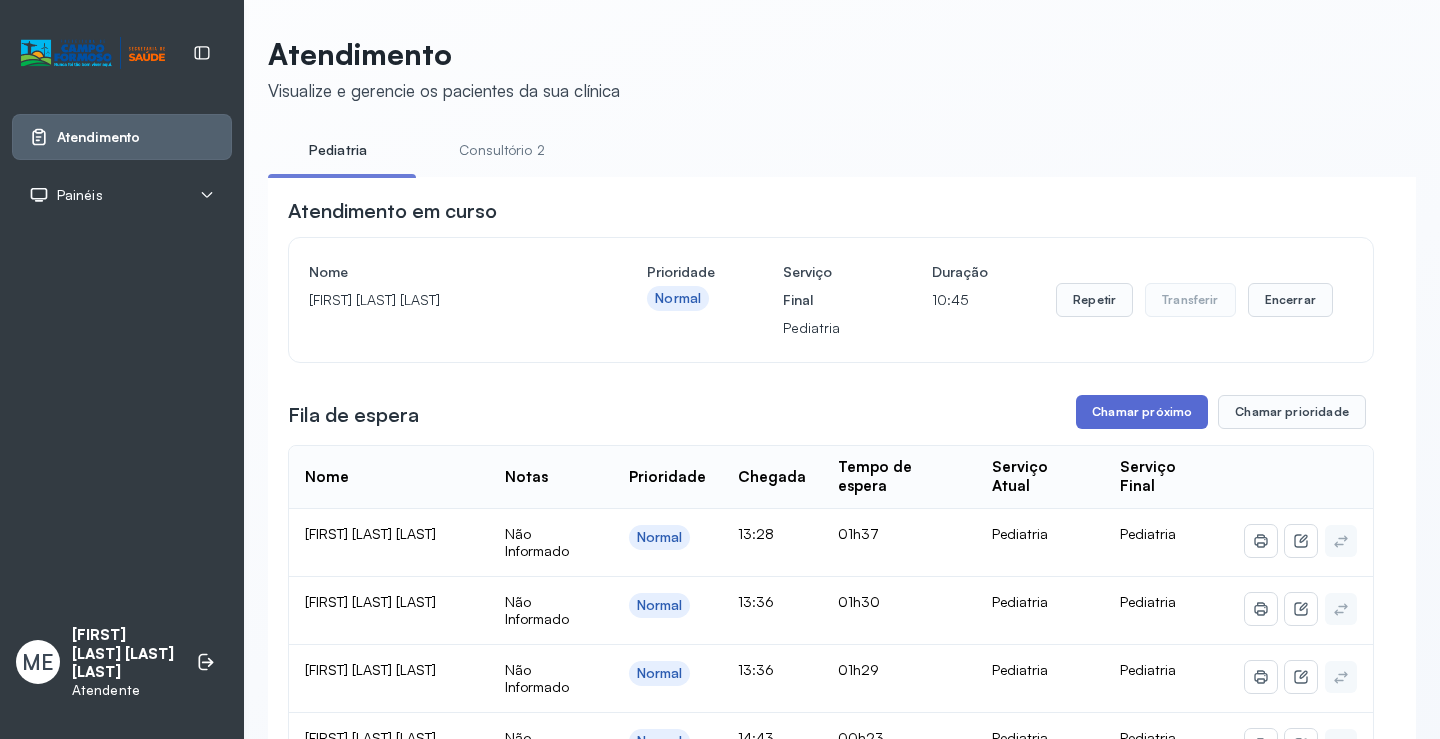 click on "Chamar próximo" at bounding box center (1142, 412) 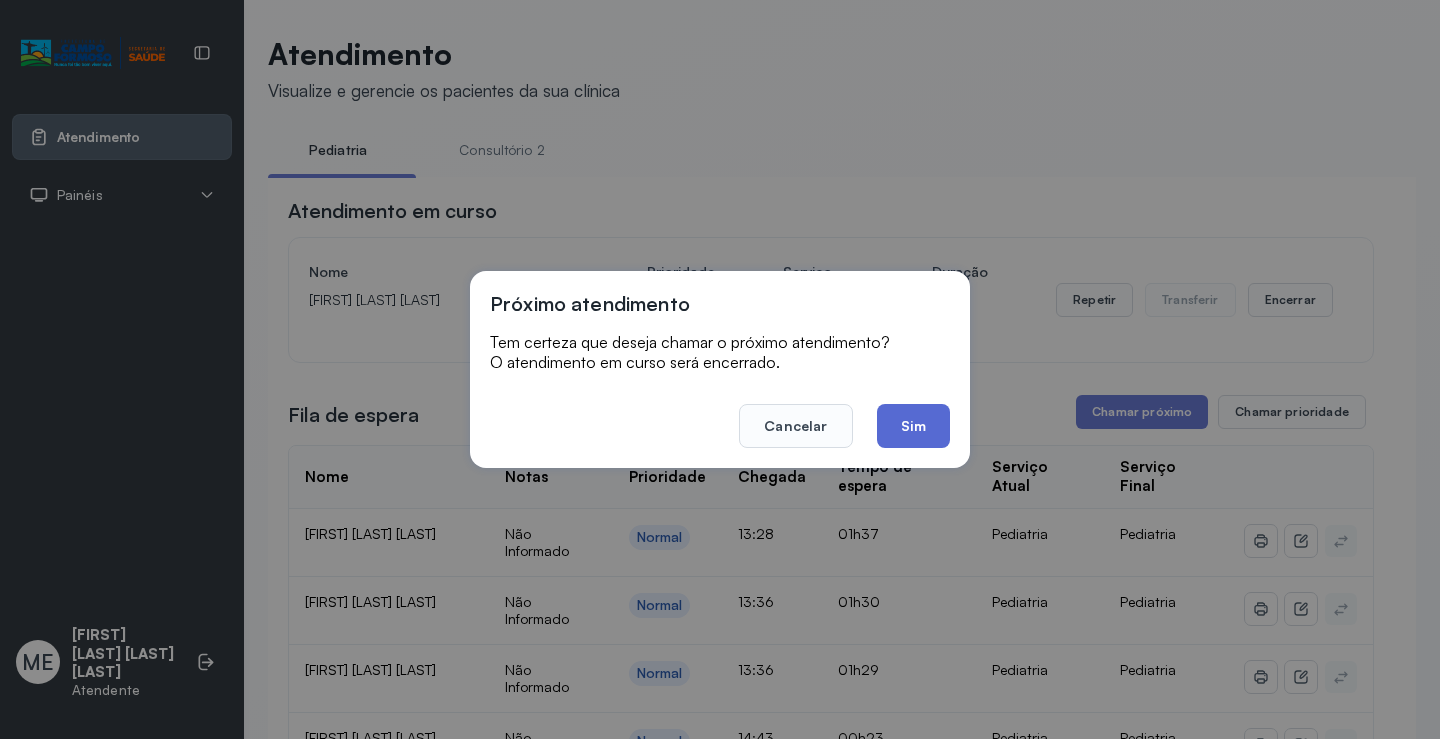 click on "Sim" 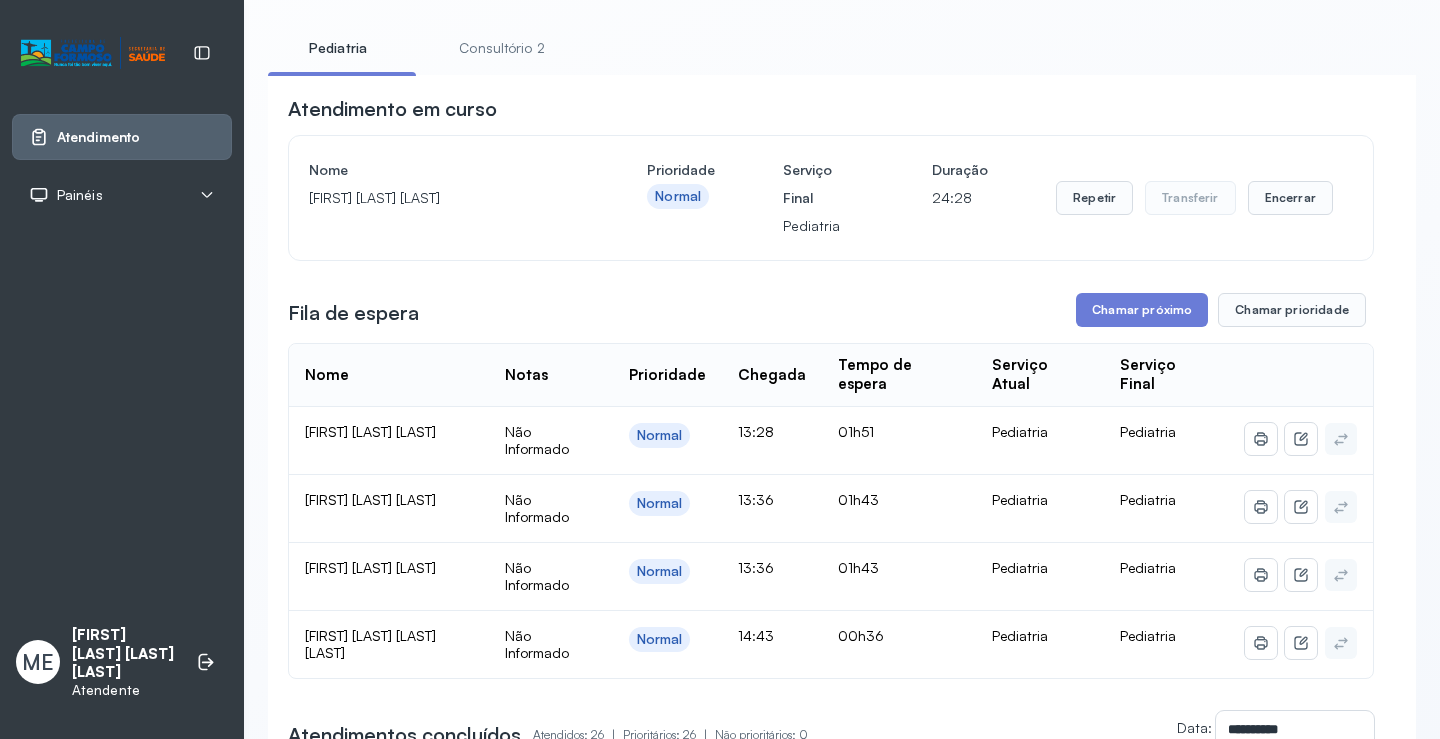 scroll, scrollTop: 100, scrollLeft: 0, axis: vertical 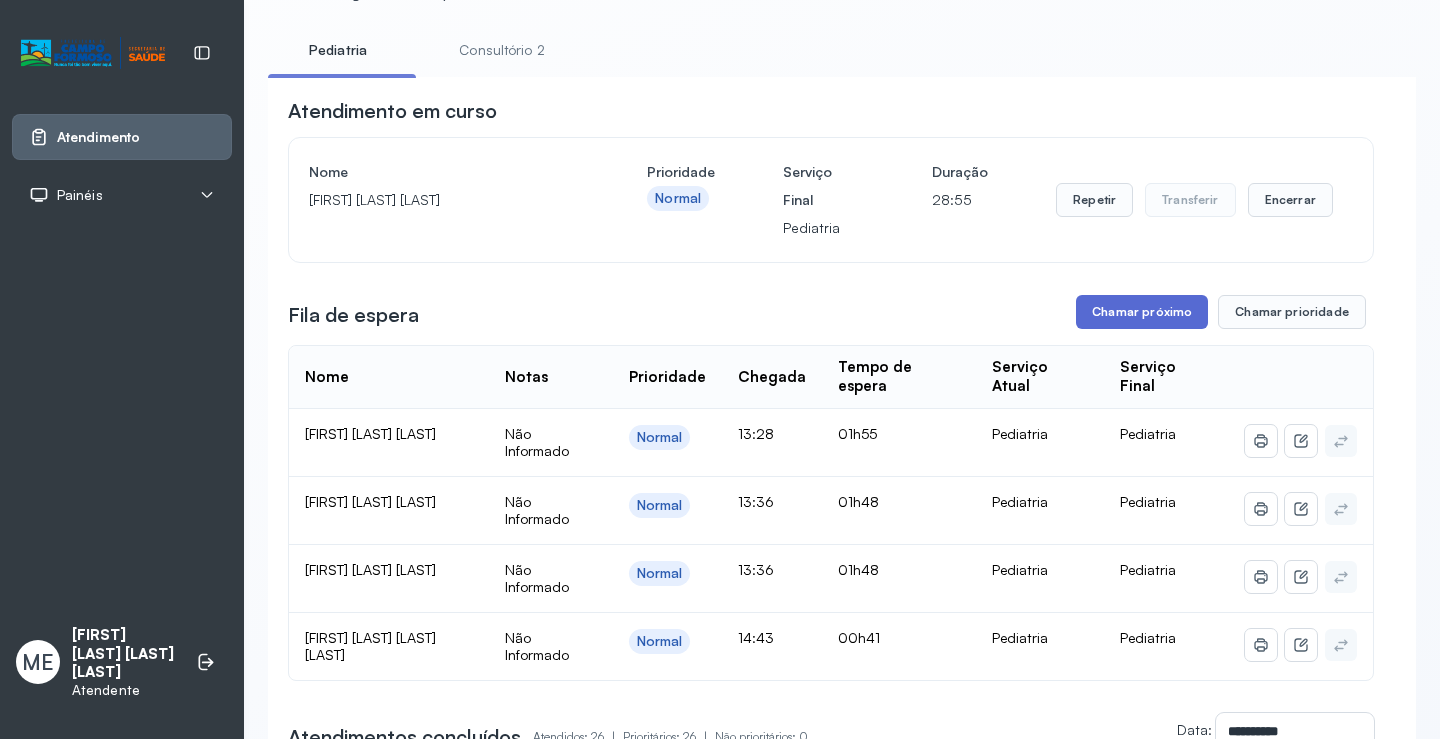 click on "Chamar próximo" at bounding box center (1142, 312) 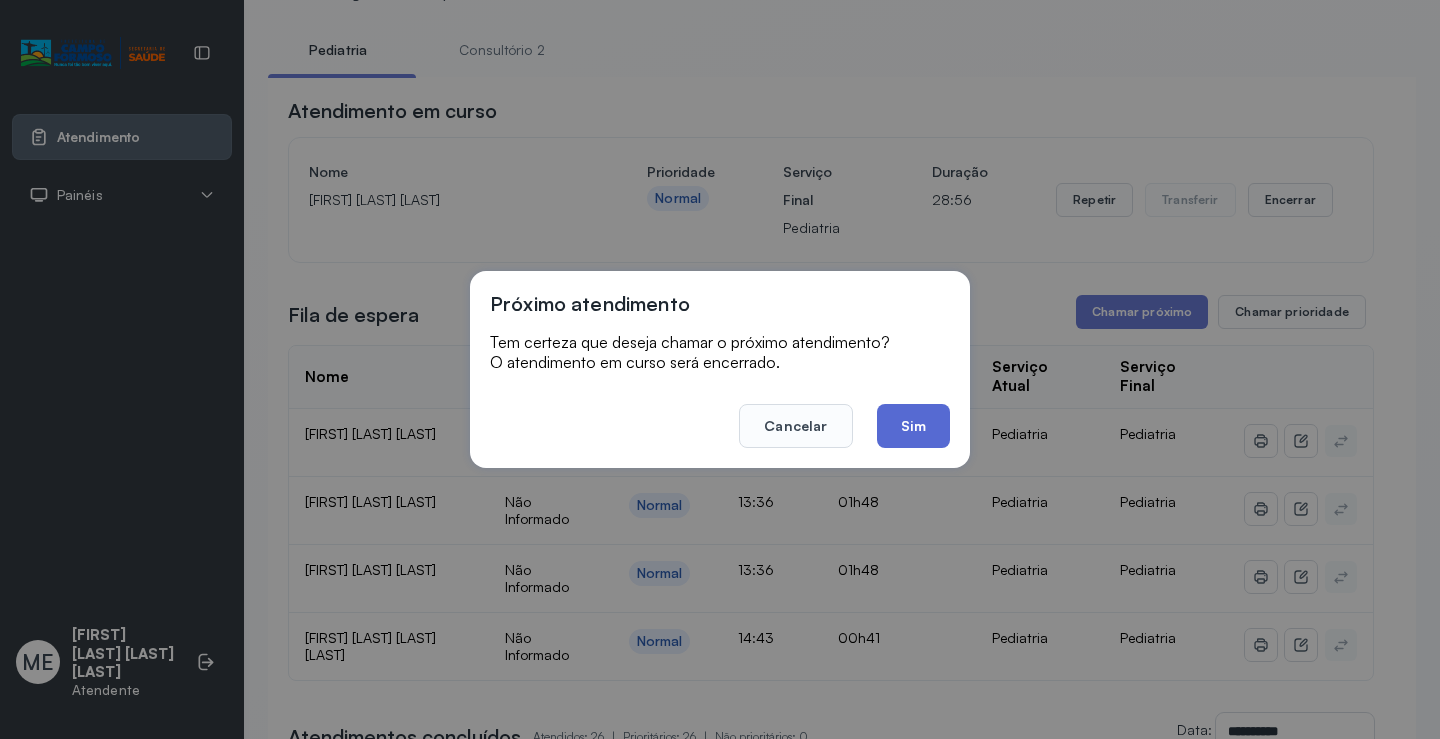 click on "Sim" 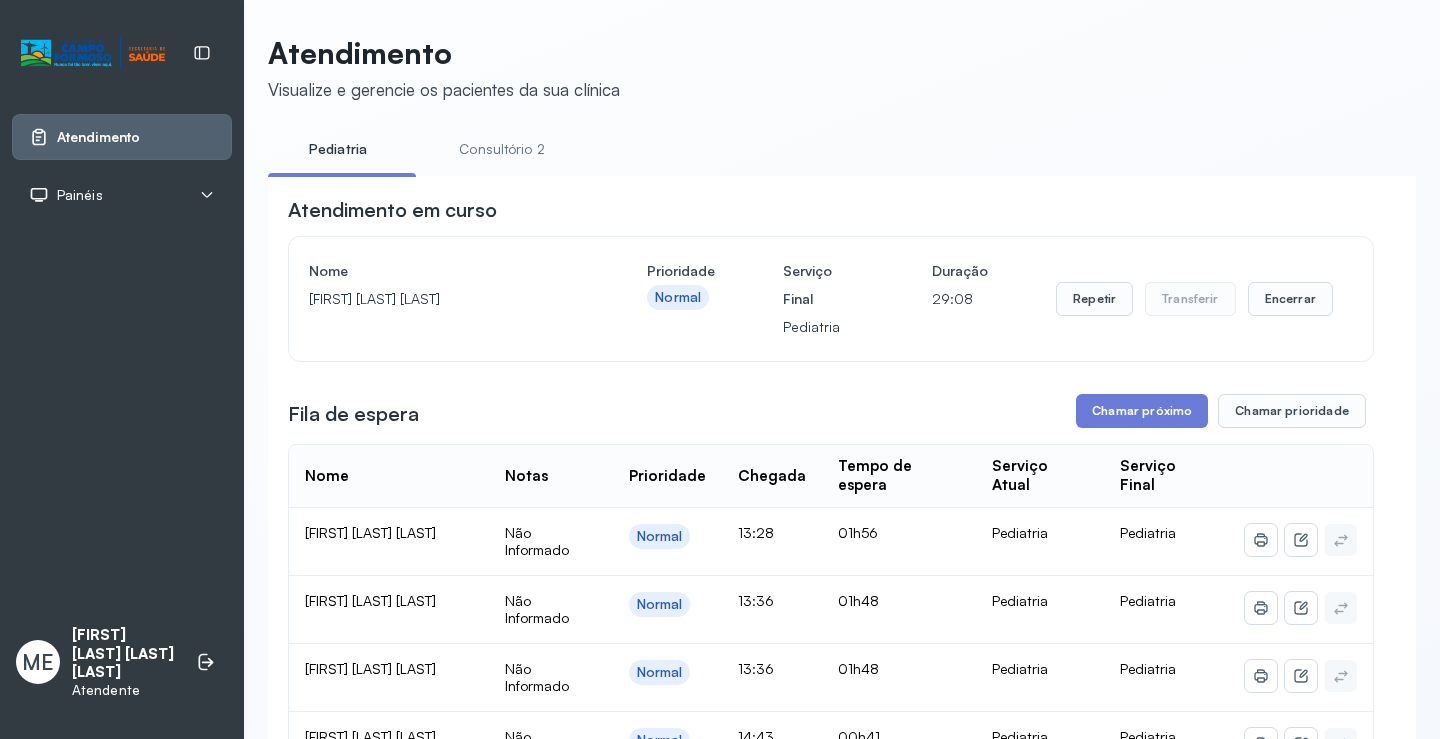 scroll, scrollTop: 100, scrollLeft: 0, axis: vertical 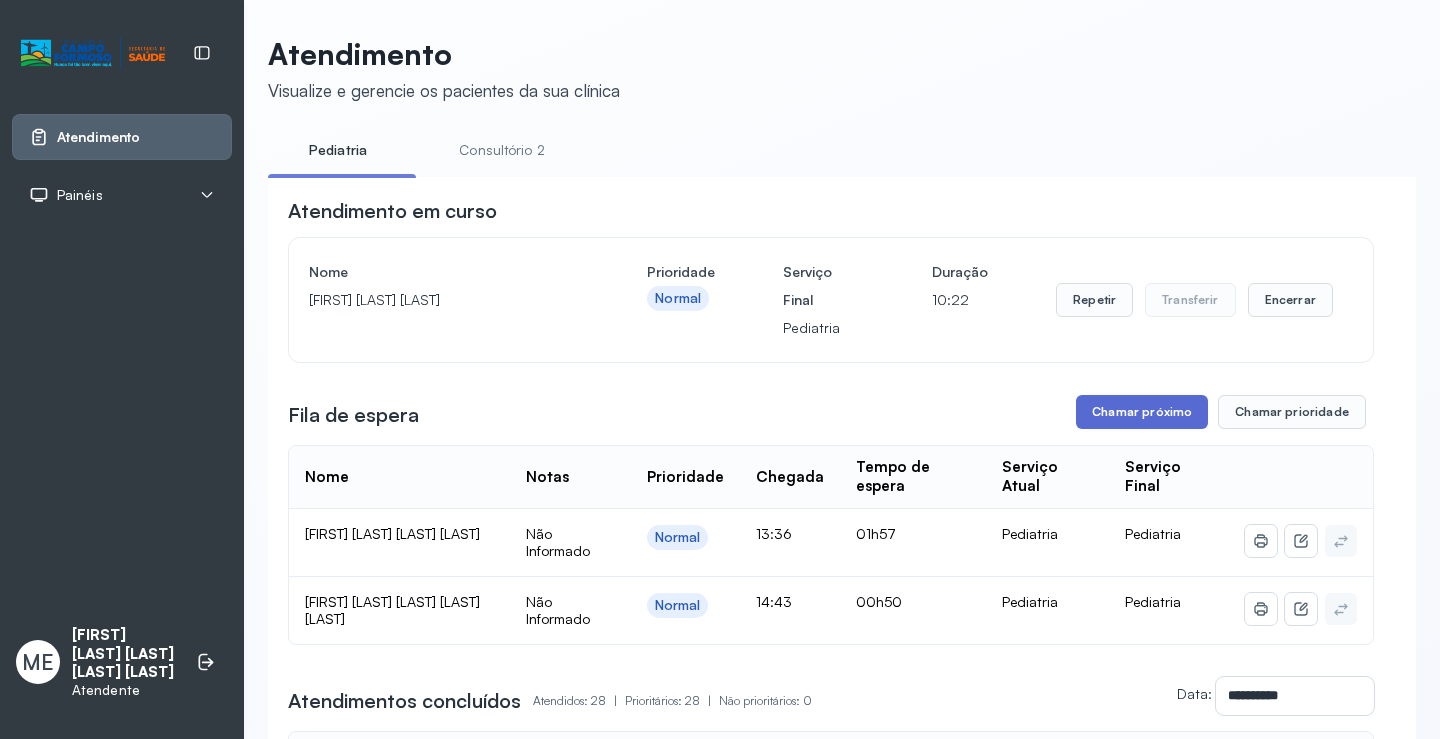 click on "Chamar próximo" at bounding box center [1142, 412] 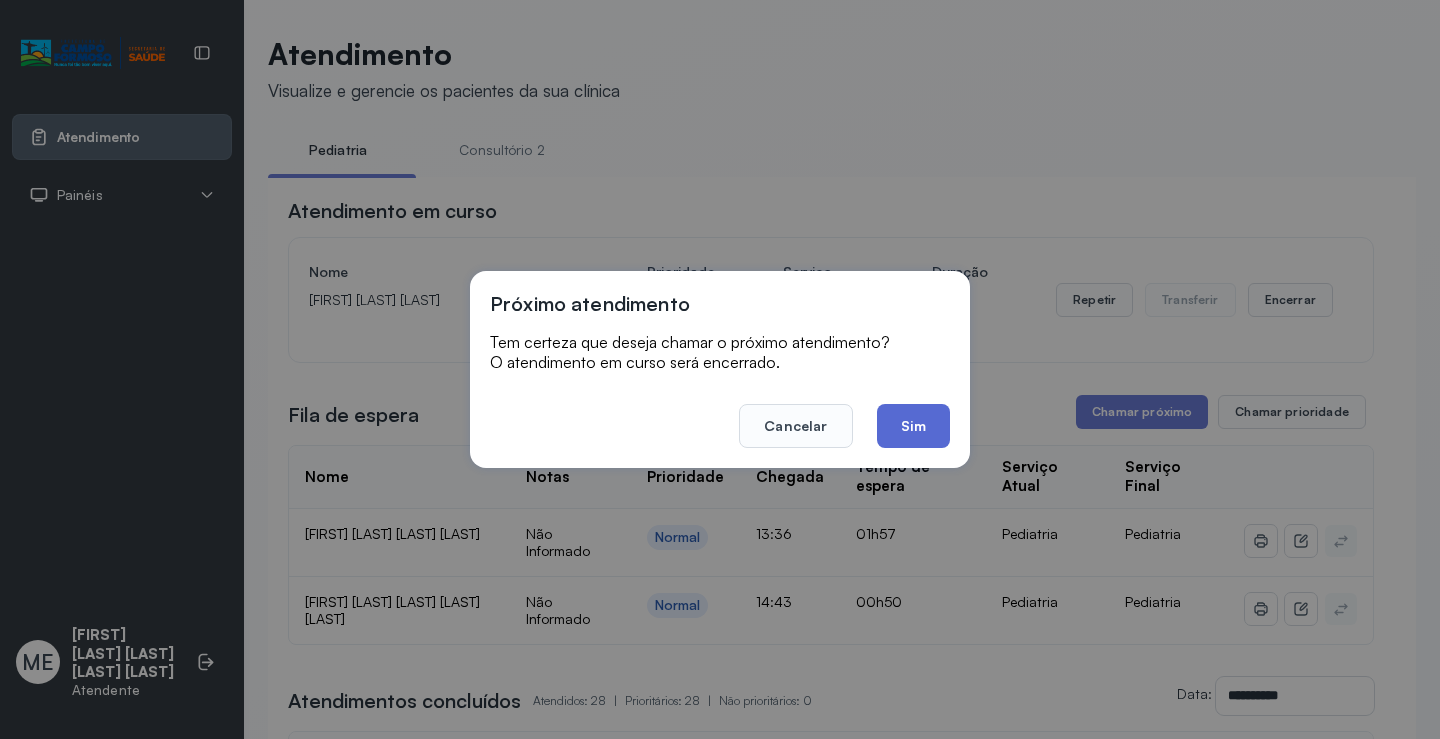 click on "Sim" 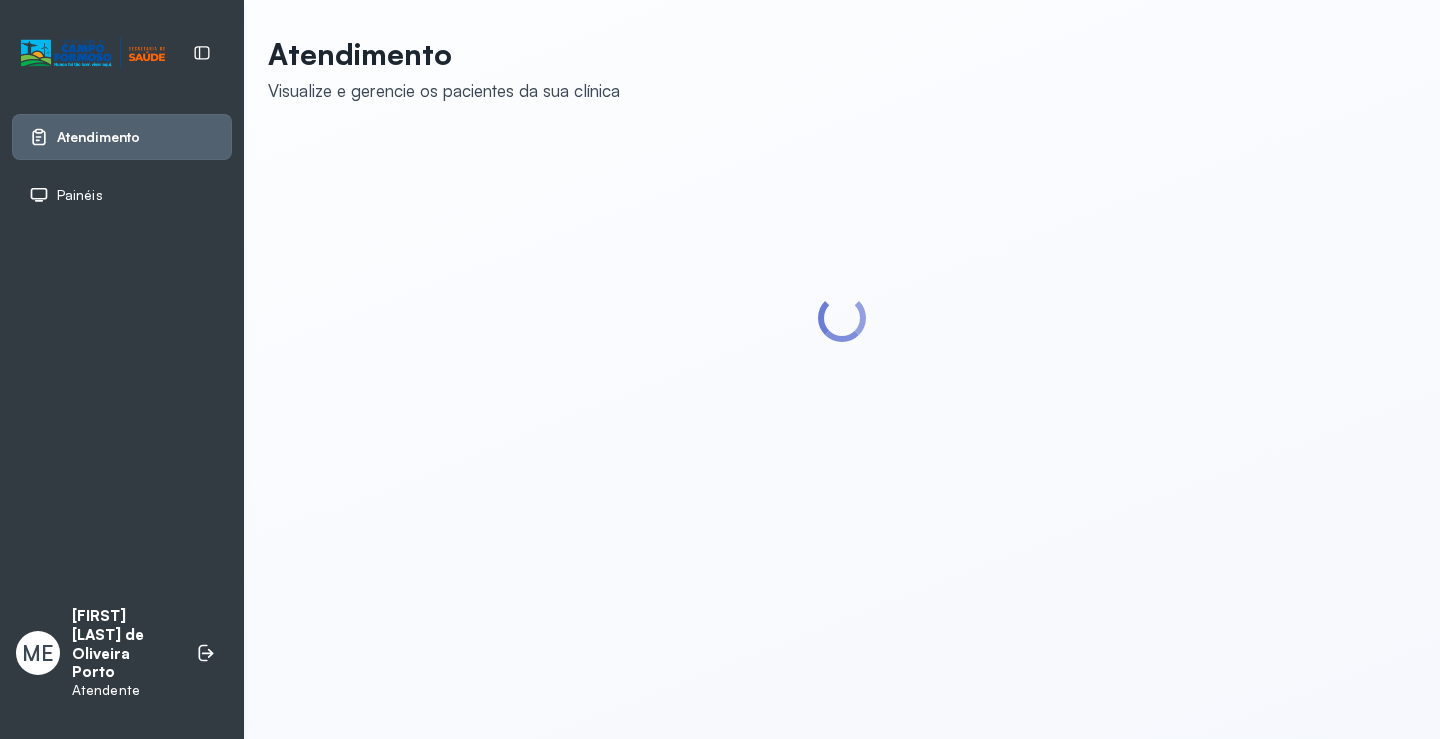 scroll, scrollTop: 0, scrollLeft: 0, axis: both 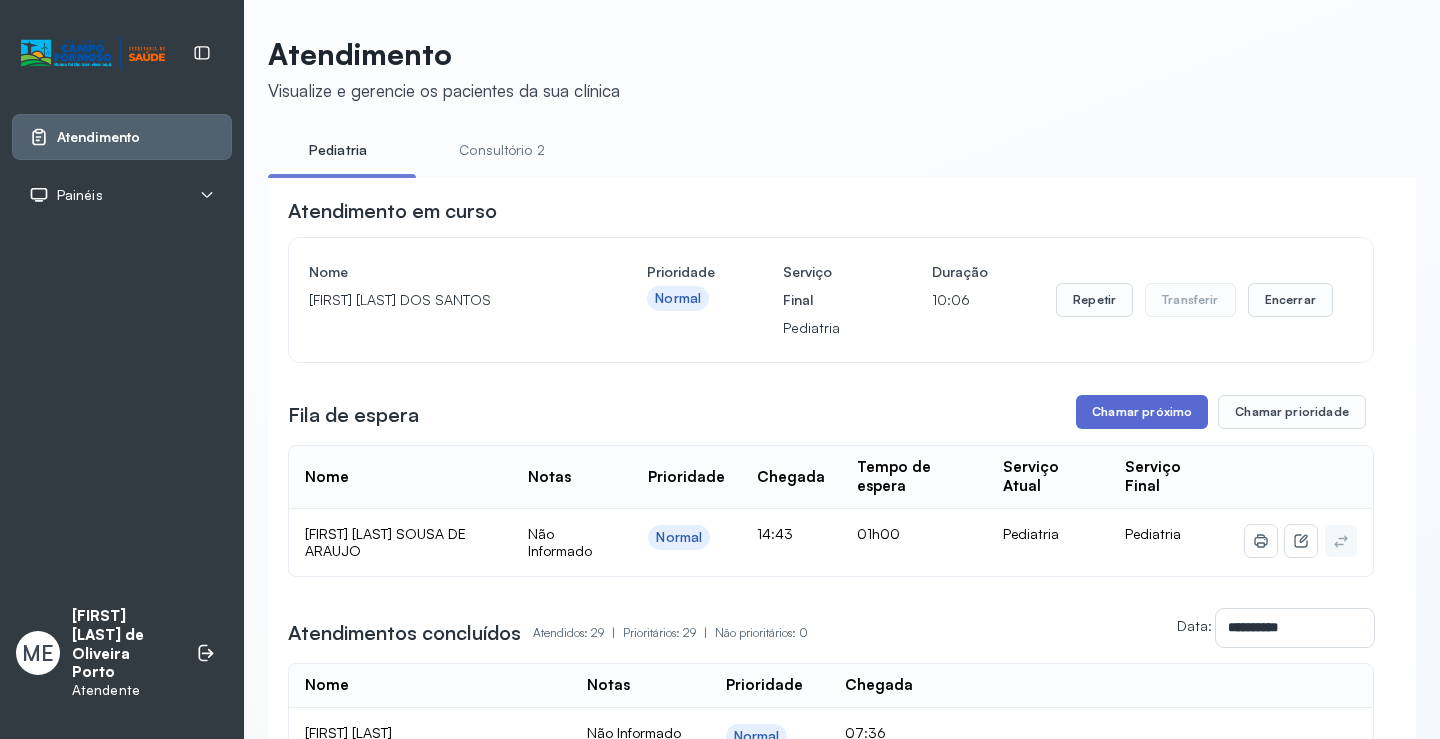 click on "Chamar próximo" at bounding box center (1142, 412) 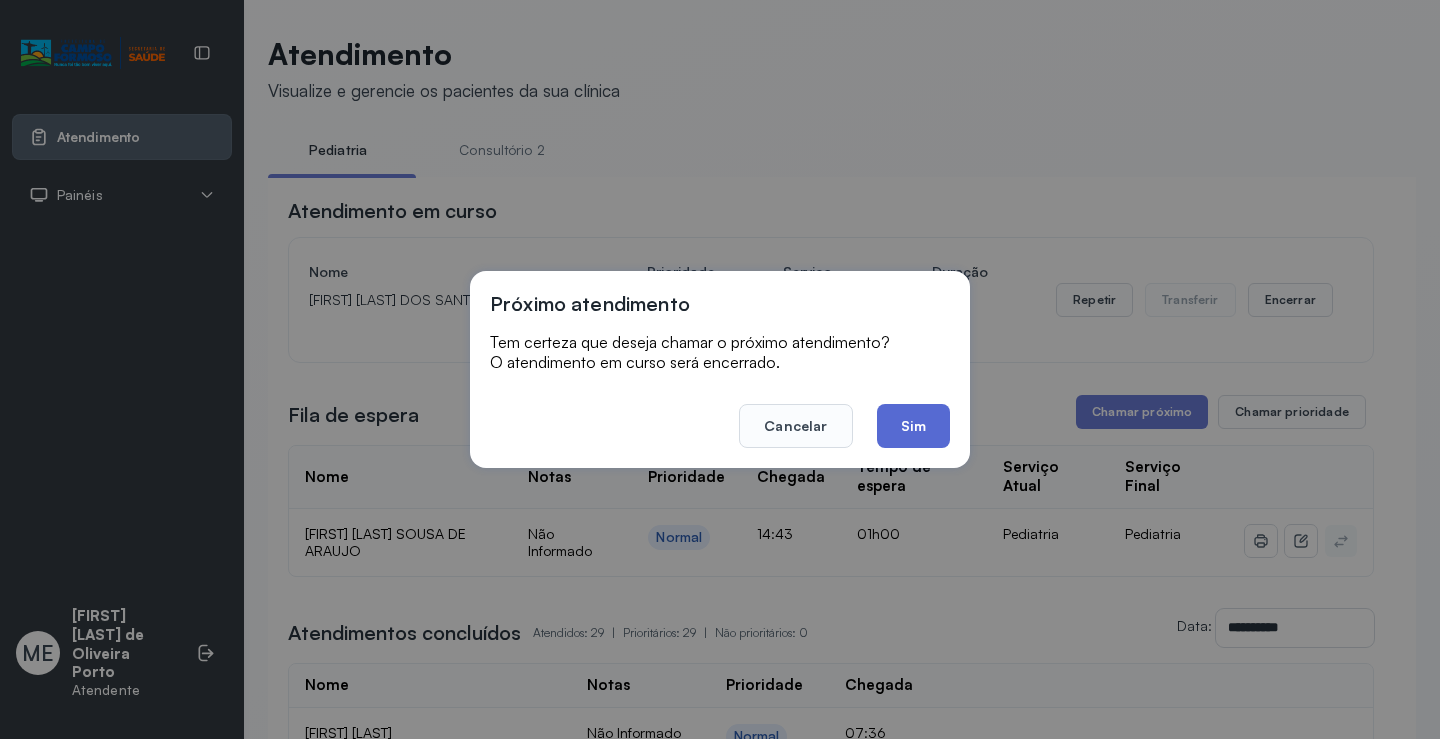 click on "Sim" 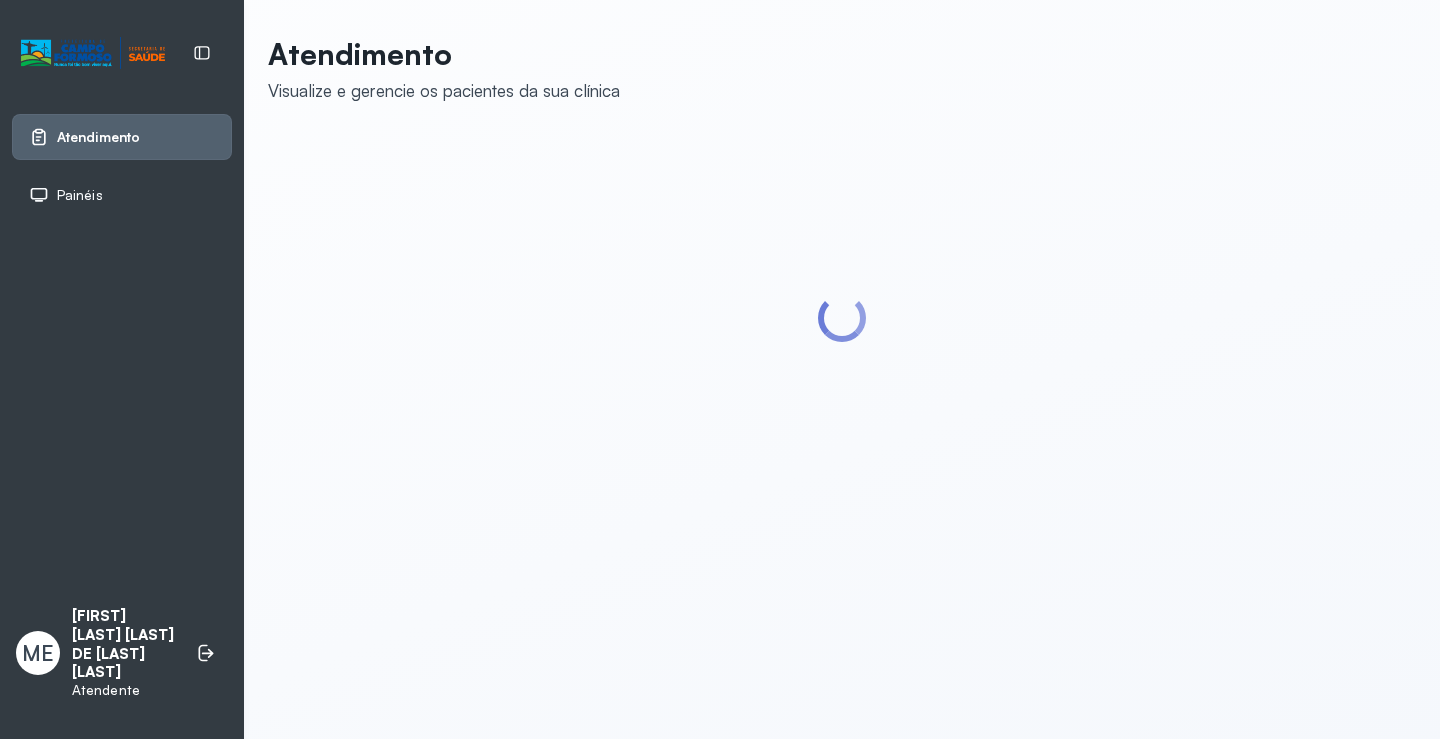 scroll, scrollTop: 0, scrollLeft: 0, axis: both 